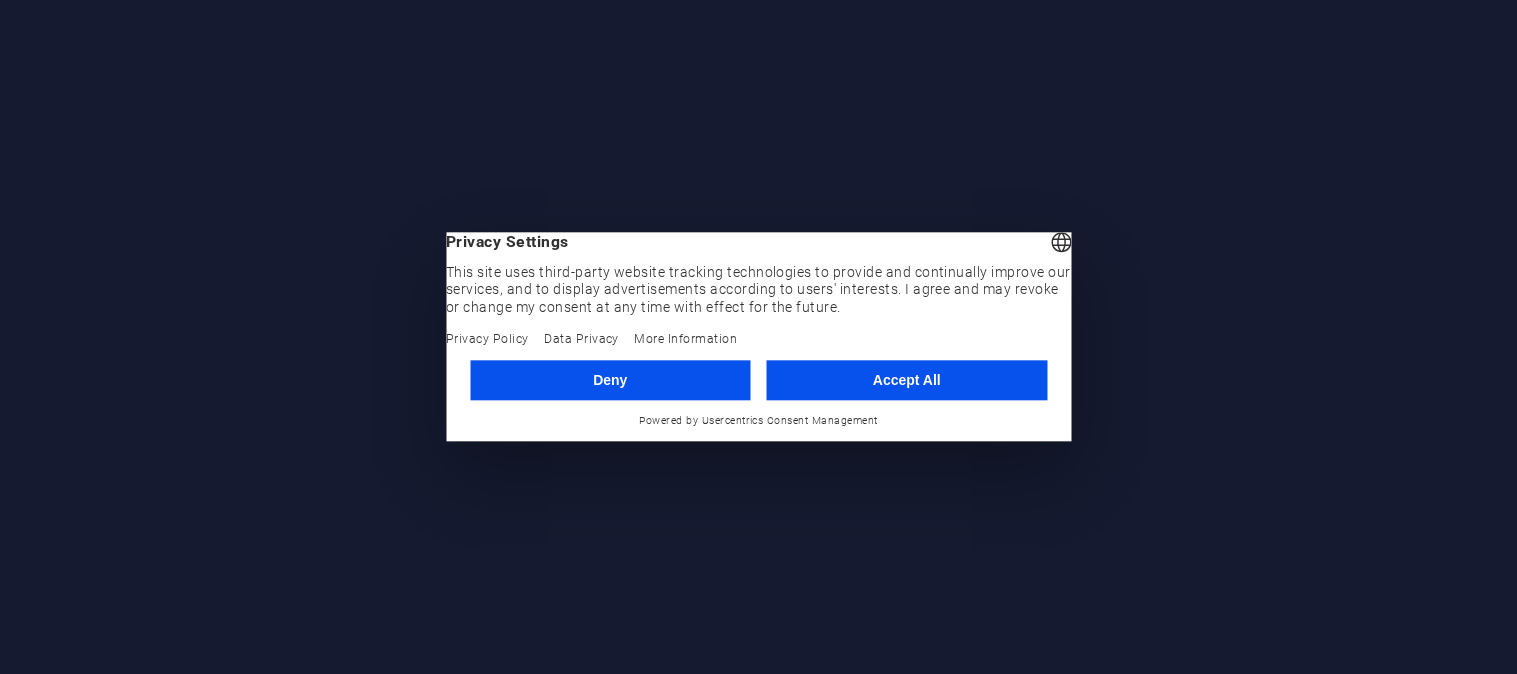 scroll, scrollTop: 0, scrollLeft: 0, axis: both 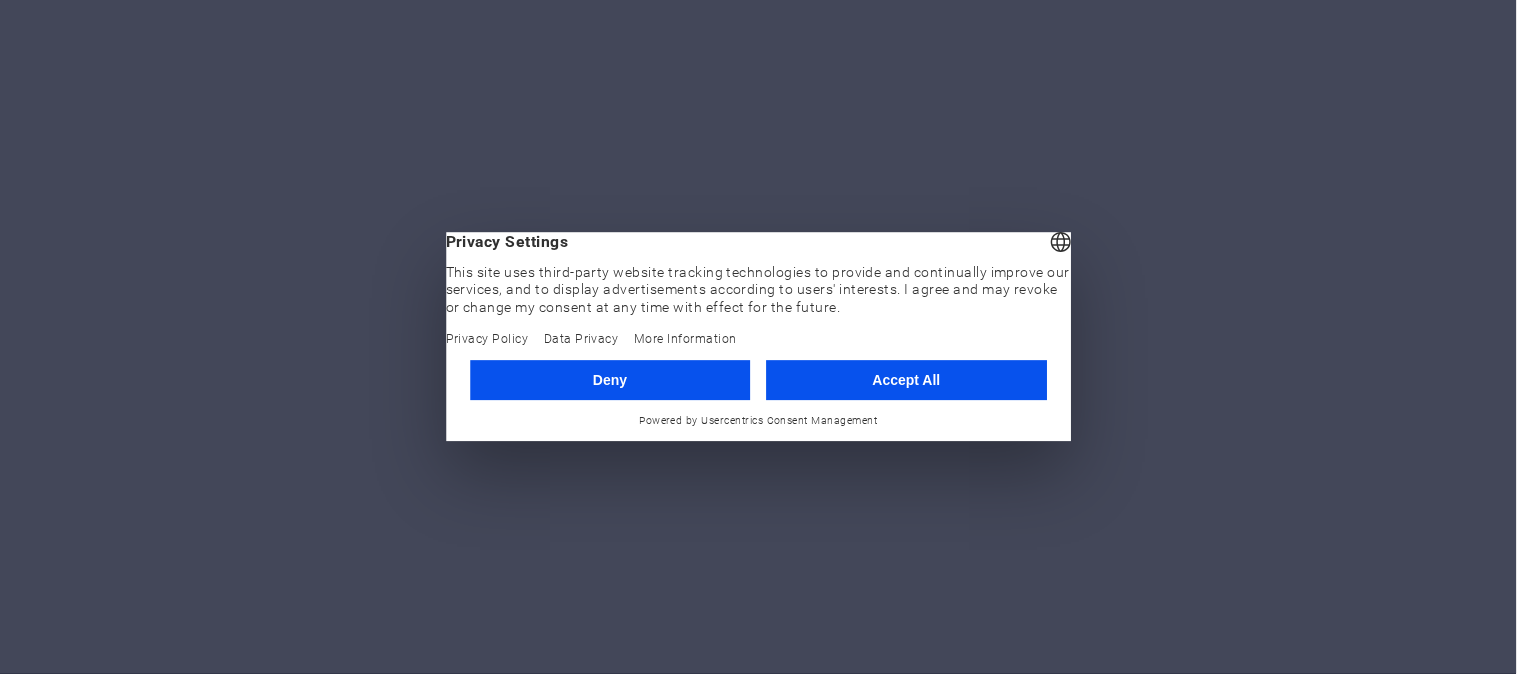 click on "Deny" at bounding box center [610, 380] 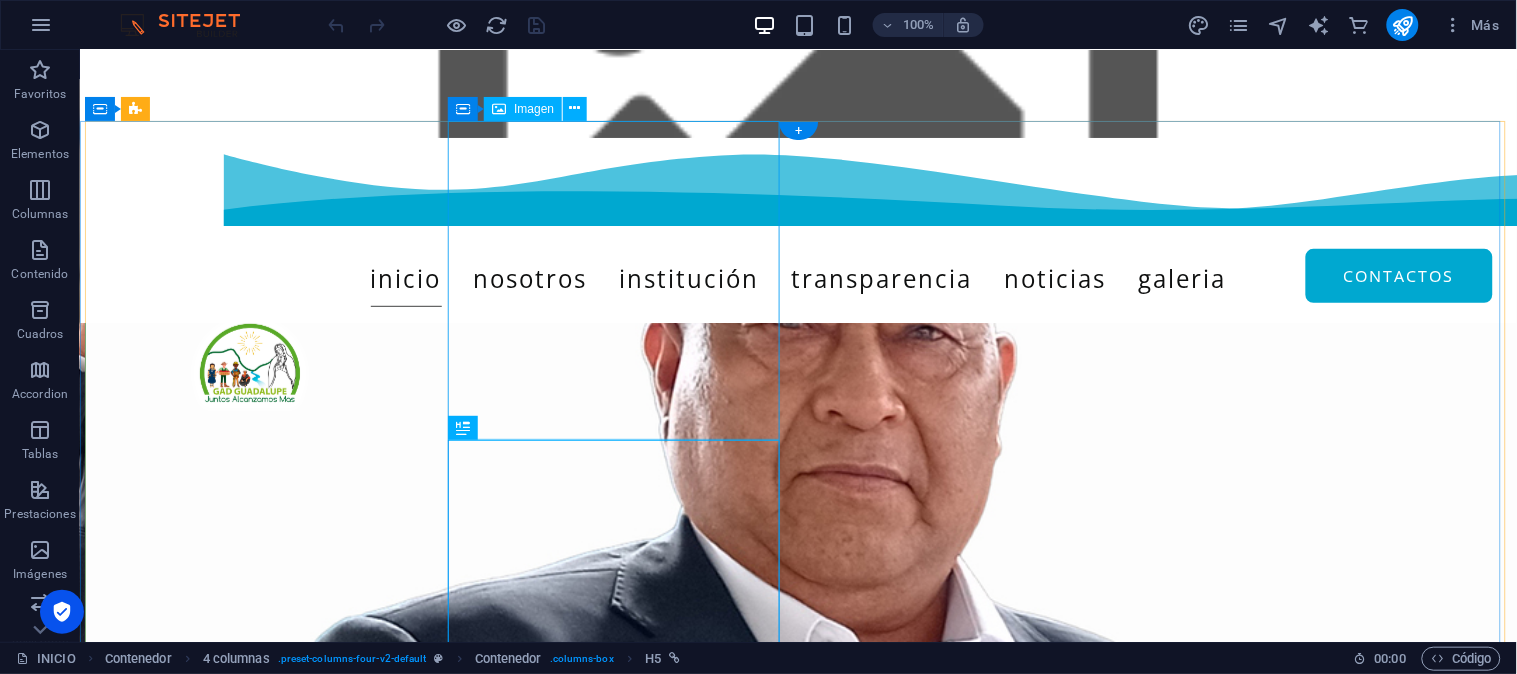 scroll, scrollTop: 547, scrollLeft: 0, axis: vertical 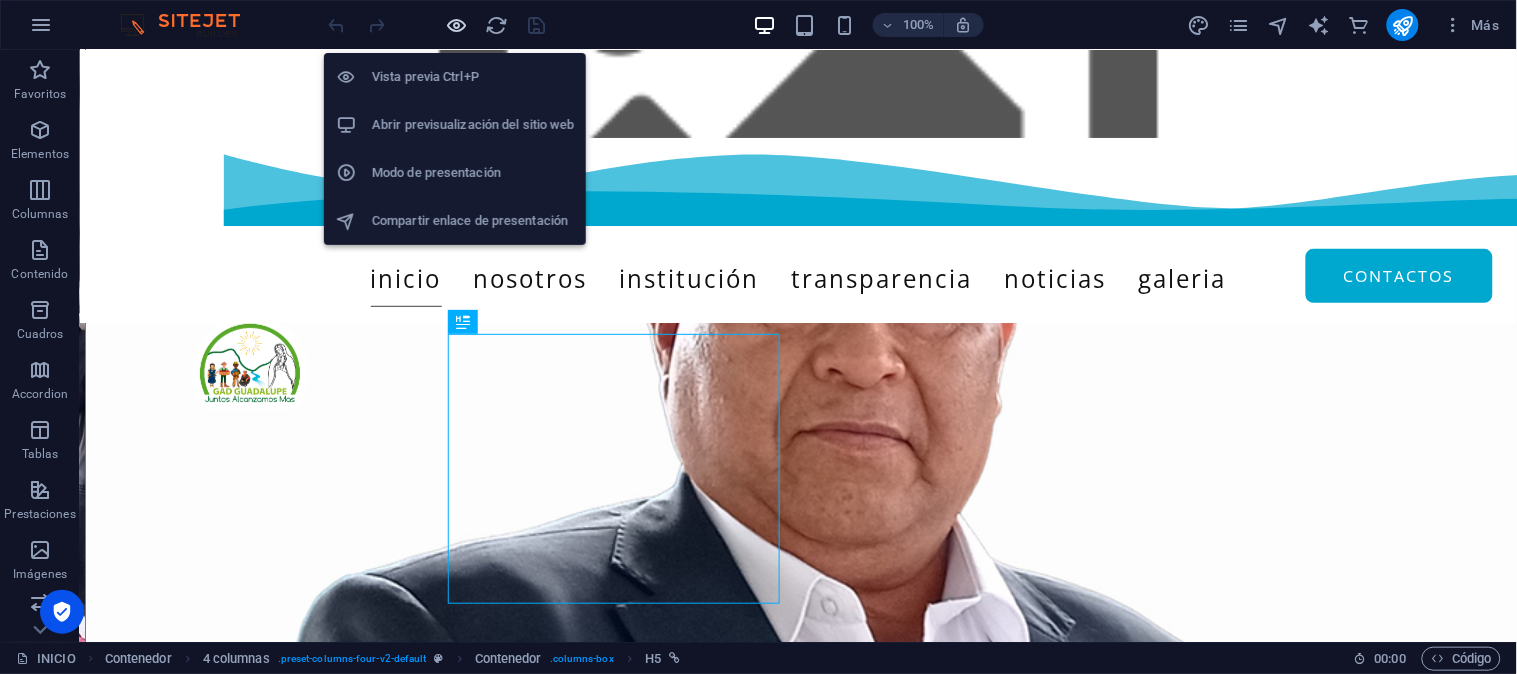 click at bounding box center [457, 25] 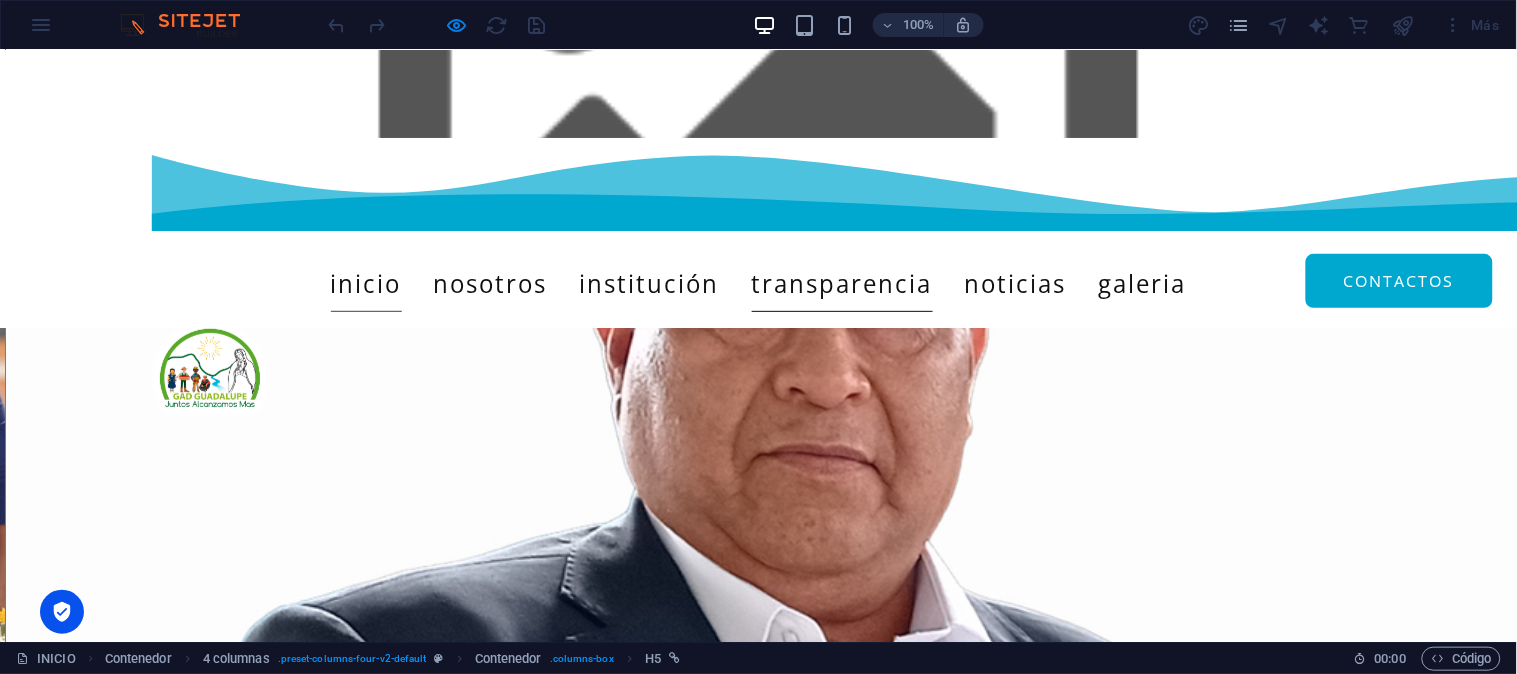 click on "TRANSPARENCIA" at bounding box center [842, 283] 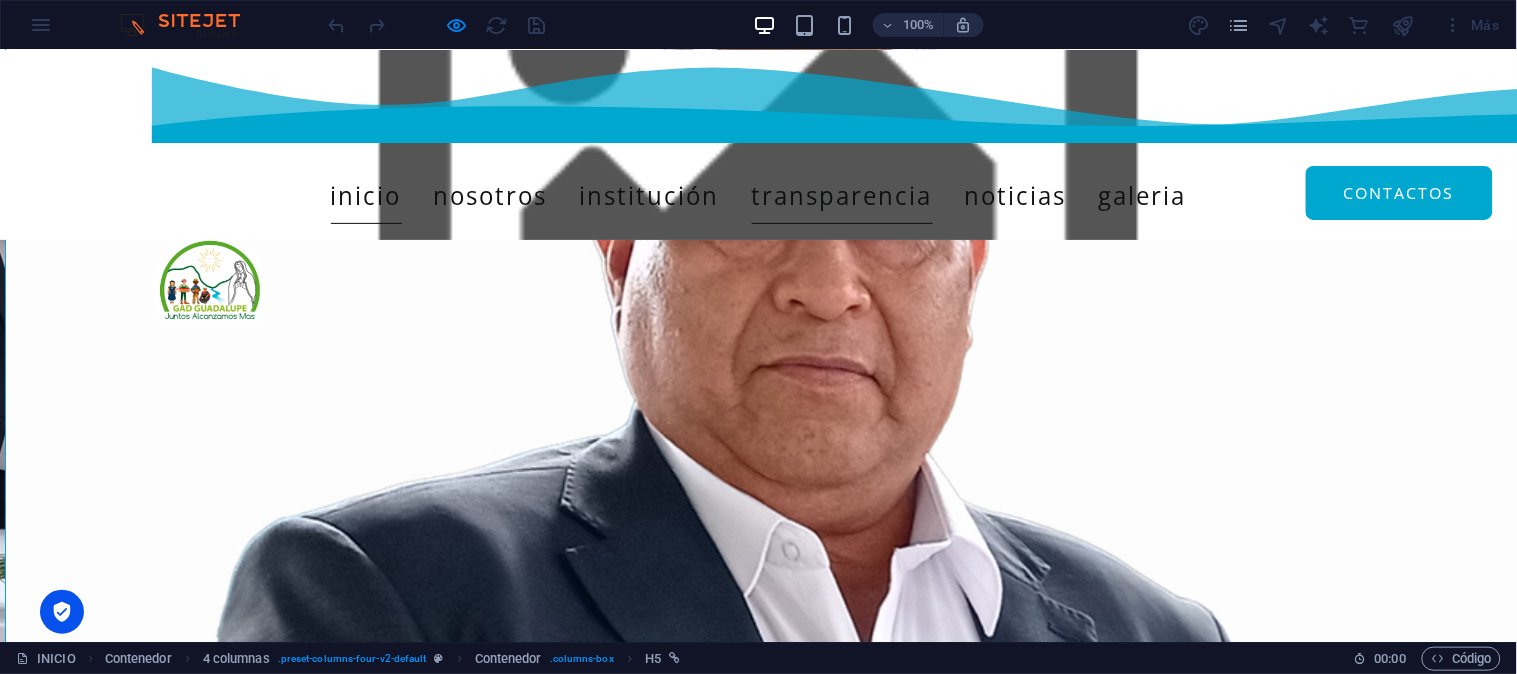 scroll, scrollTop: 0, scrollLeft: 0, axis: both 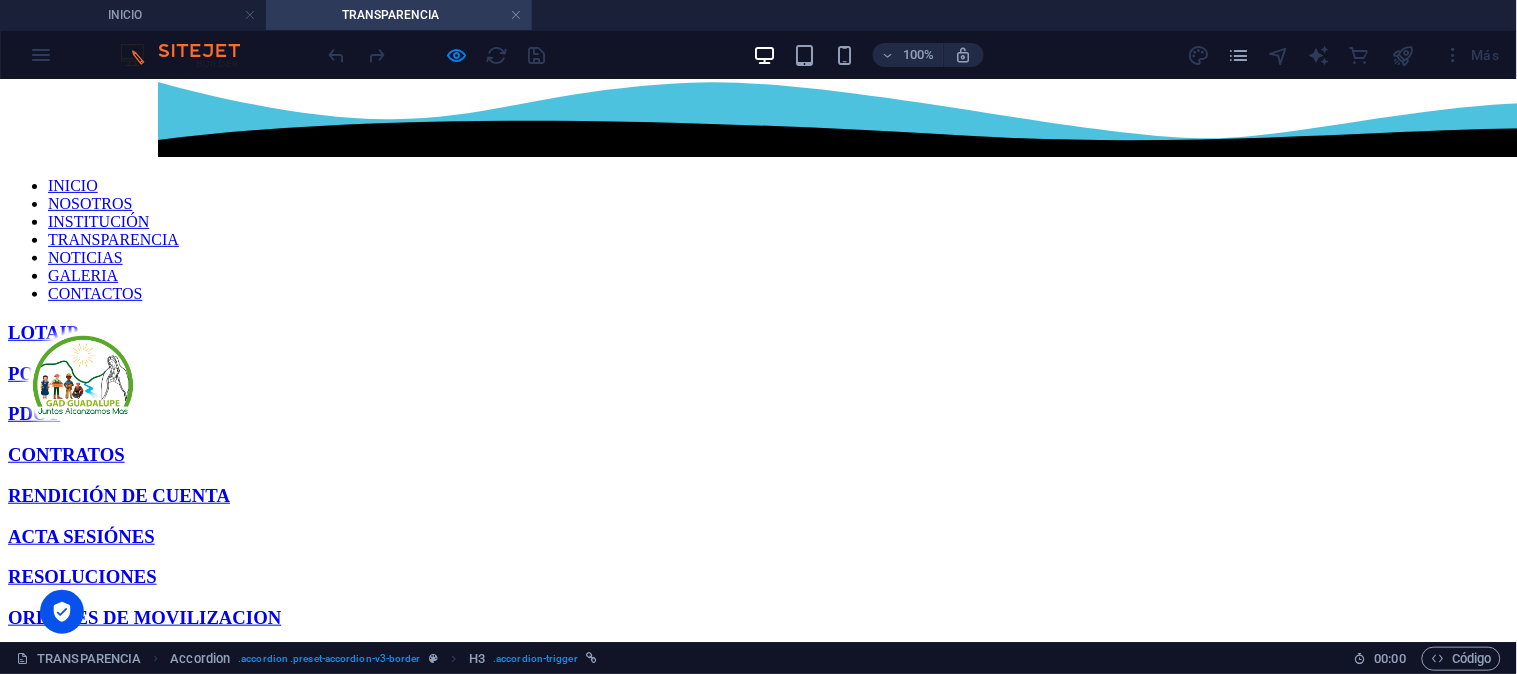 click on "RENDICIÓN DE CUENTA" at bounding box center [758, 495] 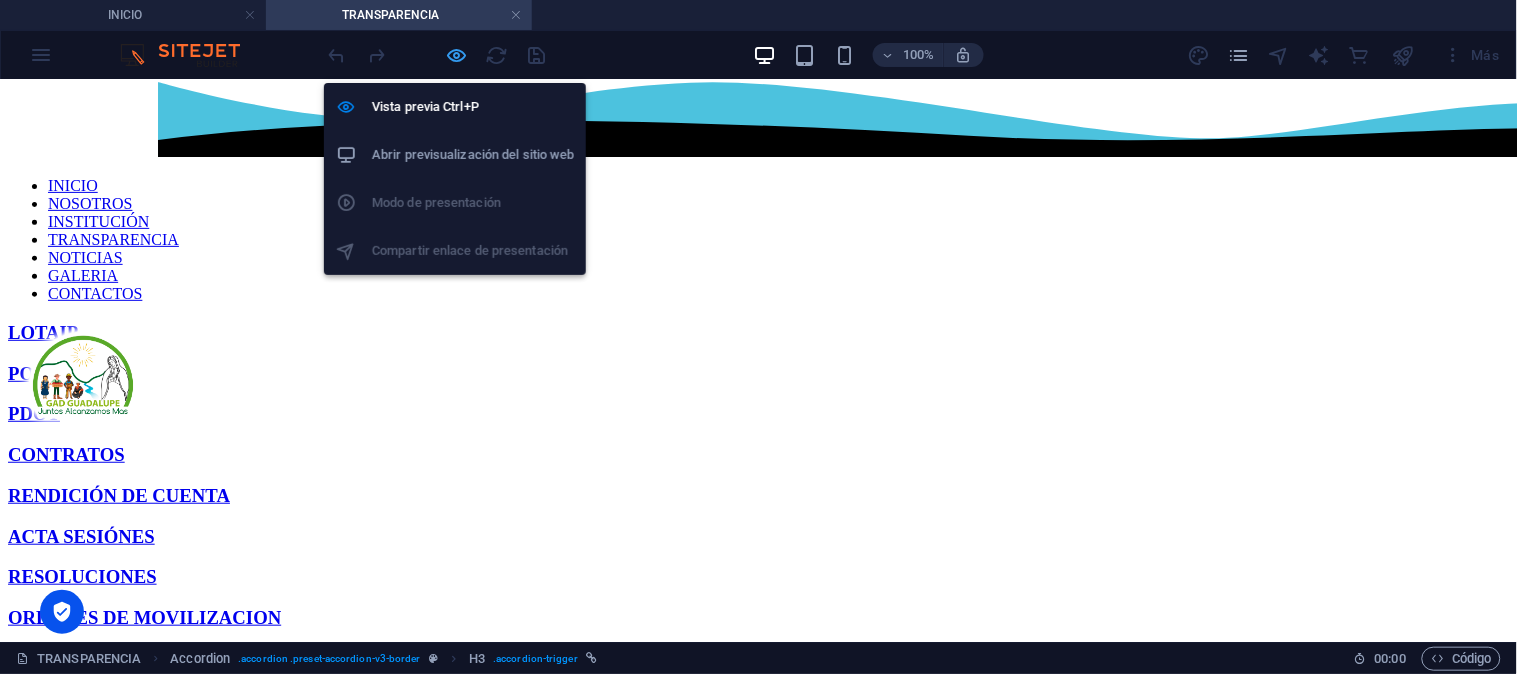 click at bounding box center [457, 55] 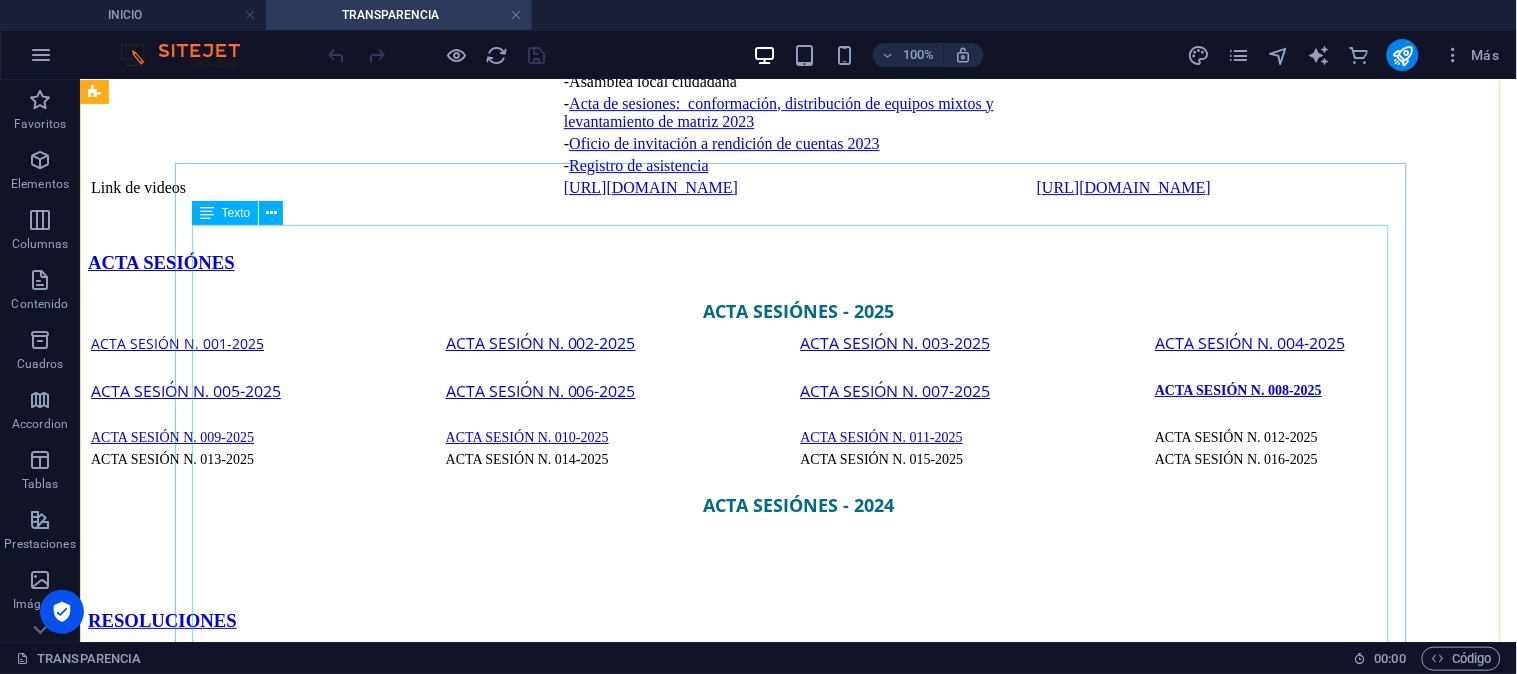 scroll, scrollTop: 1777, scrollLeft: 0, axis: vertical 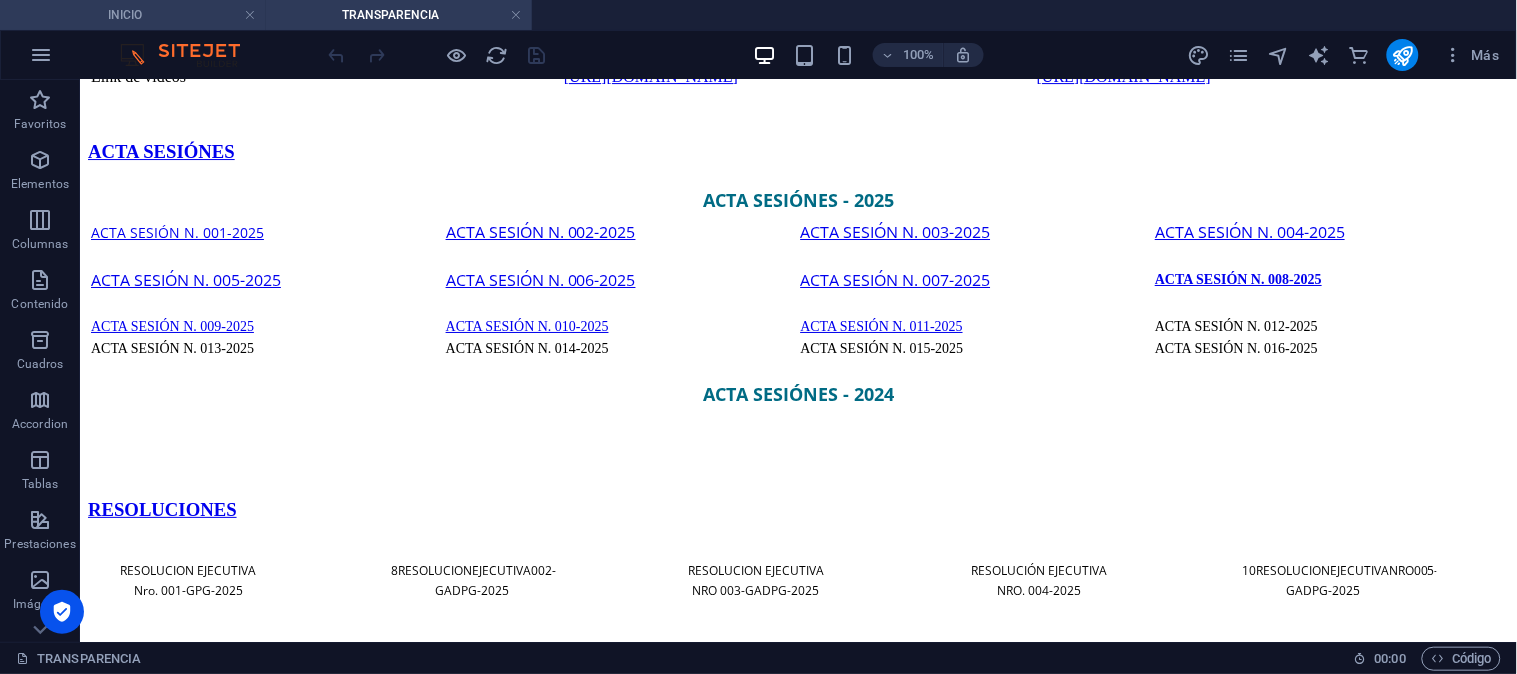 click on "INICIO" at bounding box center (133, 15) 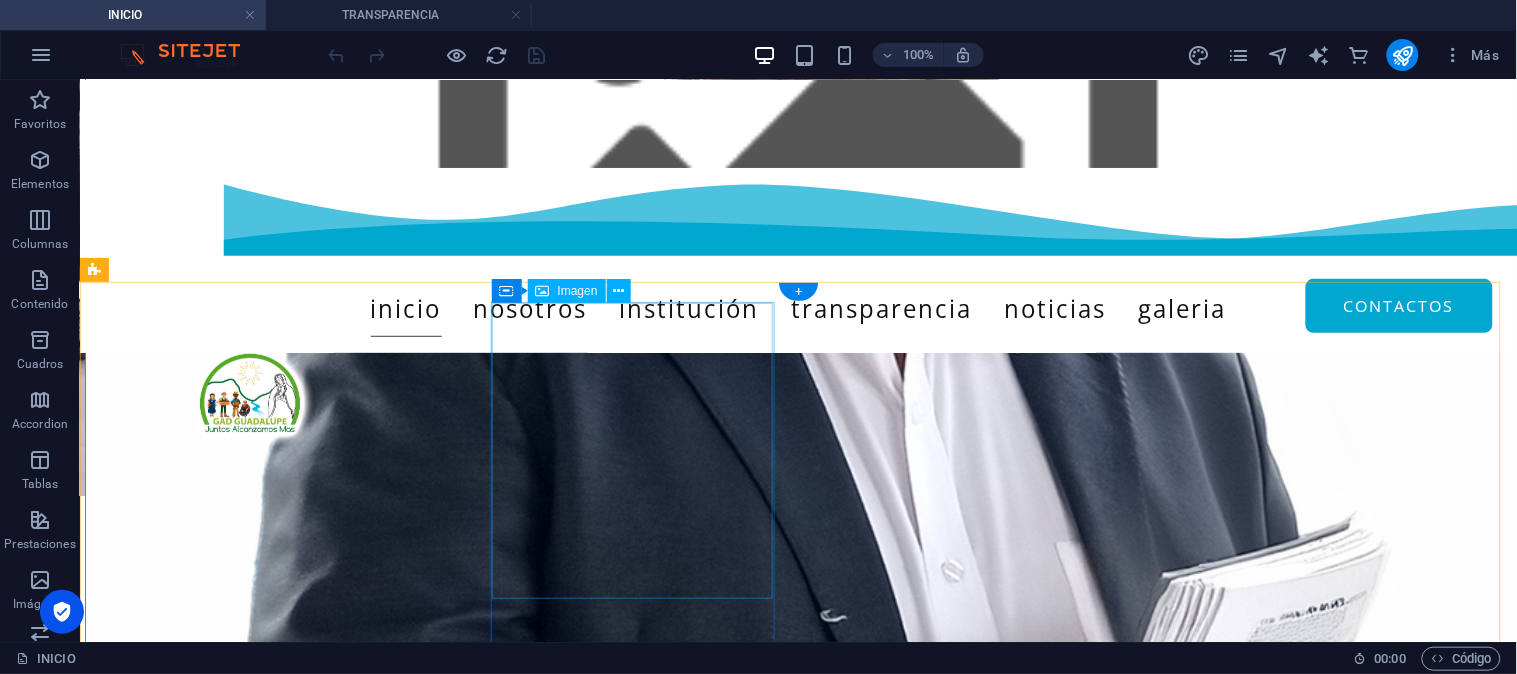 scroll, scrollTop: 992, scrollLeft: 0, axis: vertical 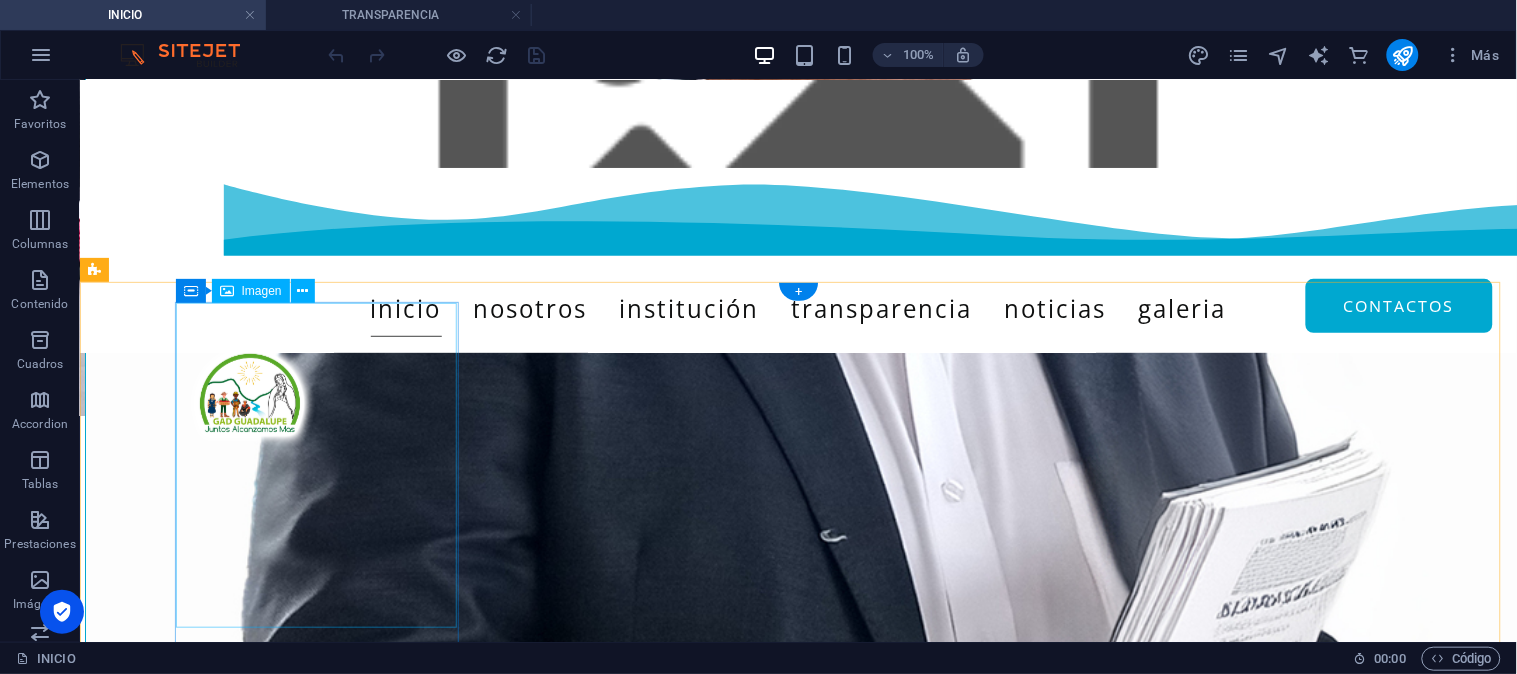 click at bounding box center (245, 524) 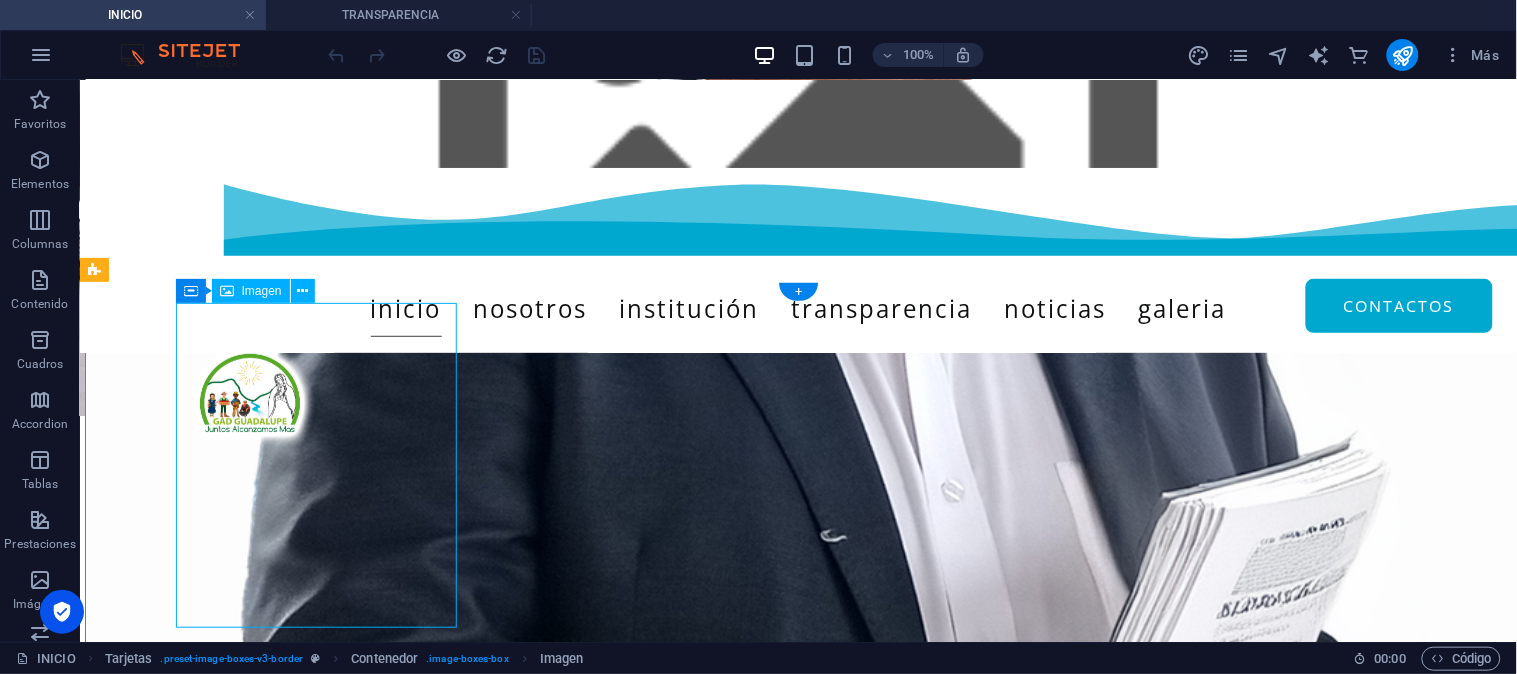 click at bounding box center (245, 524) 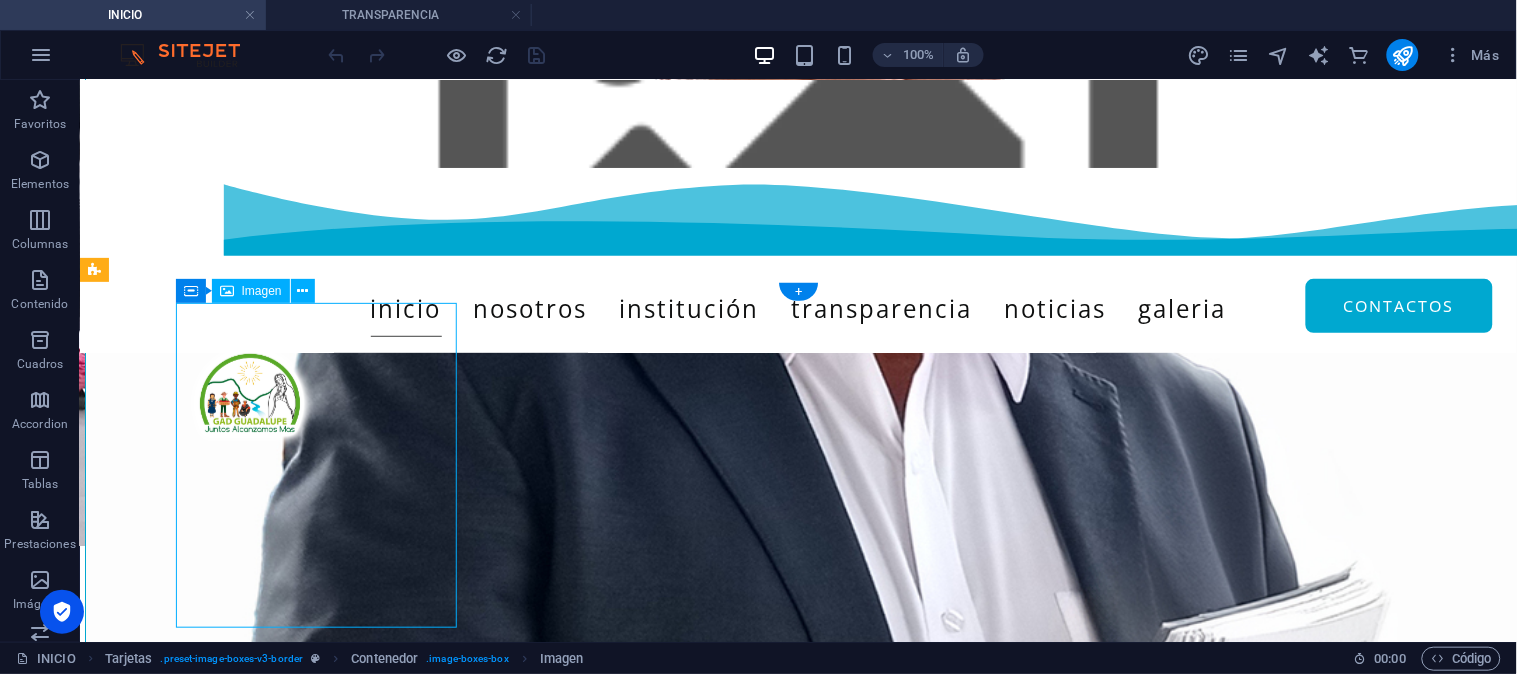 select on "%" 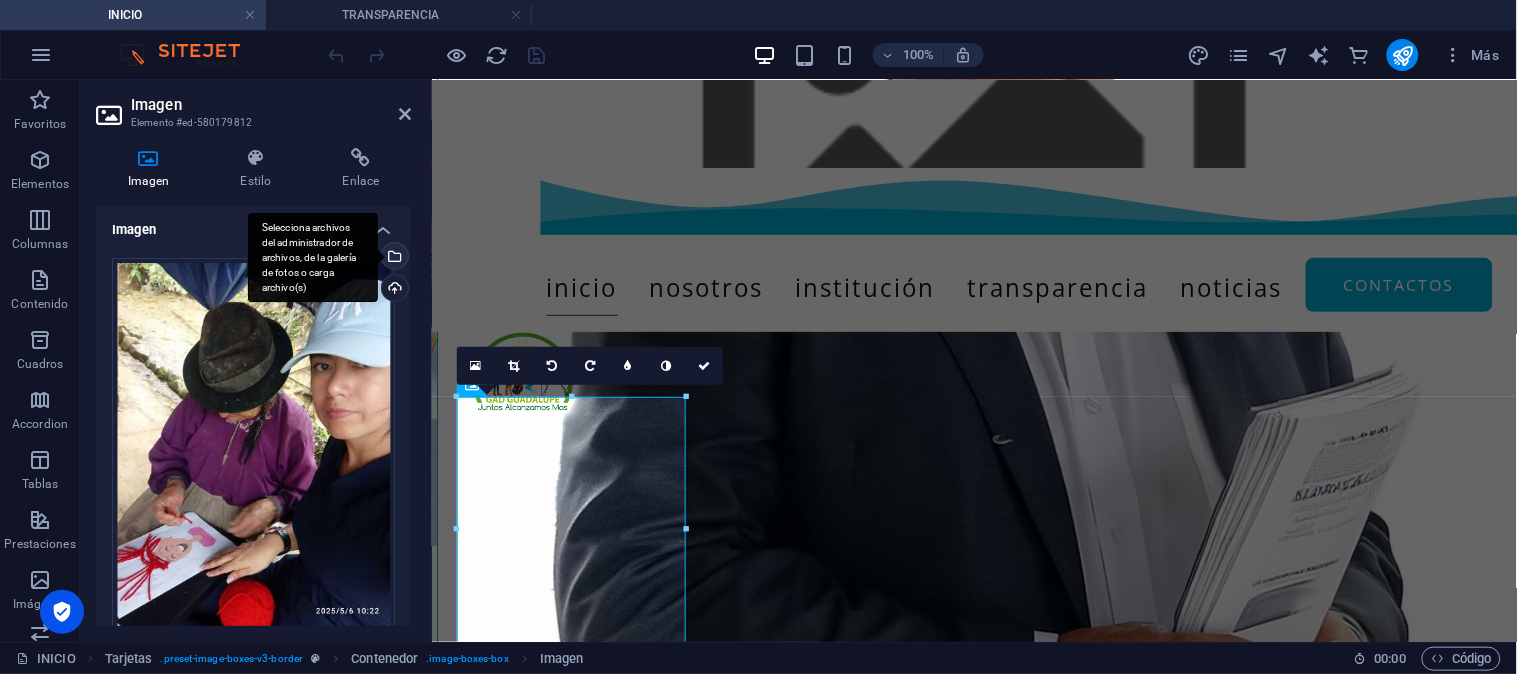 click on "Selecciona archivos del administrador de archivos, de la galería de fotos o carga archivo(s)" at bounding box center [393, 258] 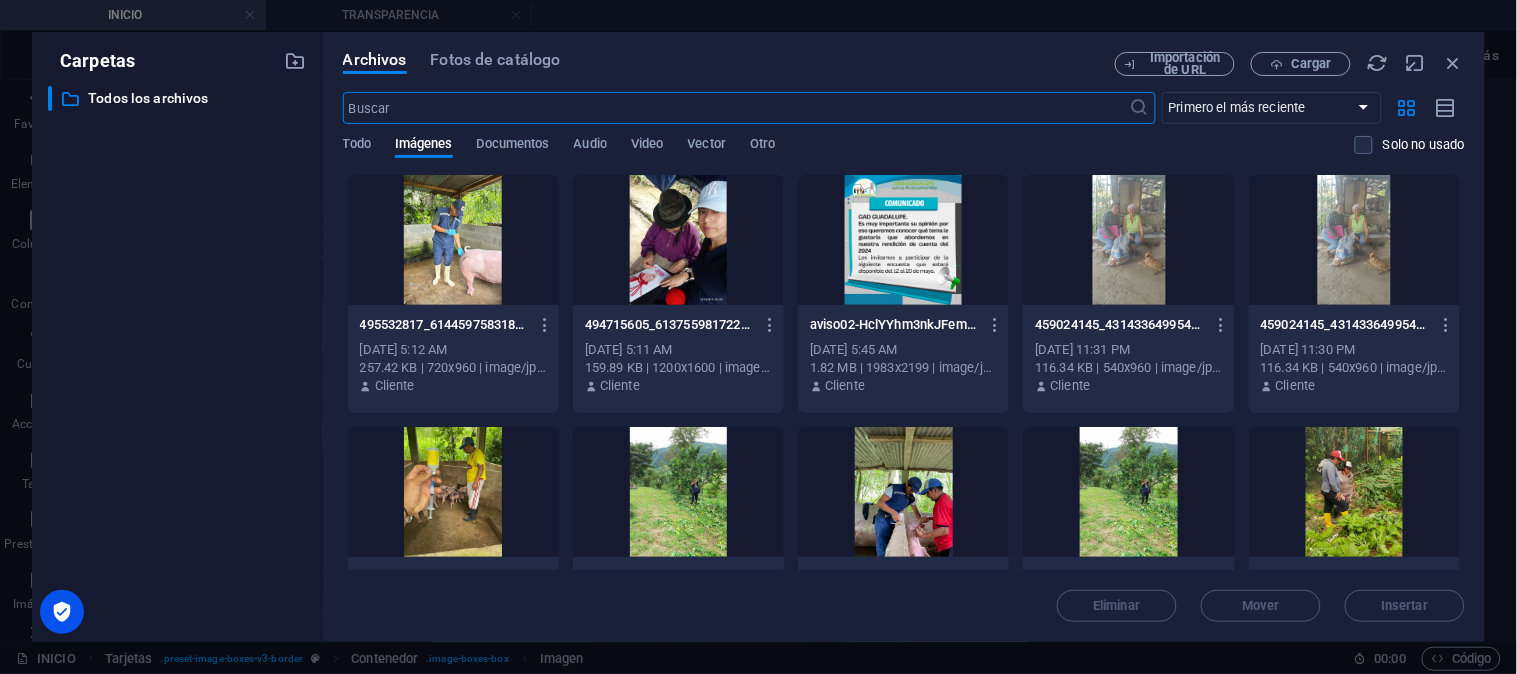 scroll, scrollTop: 838, scrollLeft: 0, axis: vertical 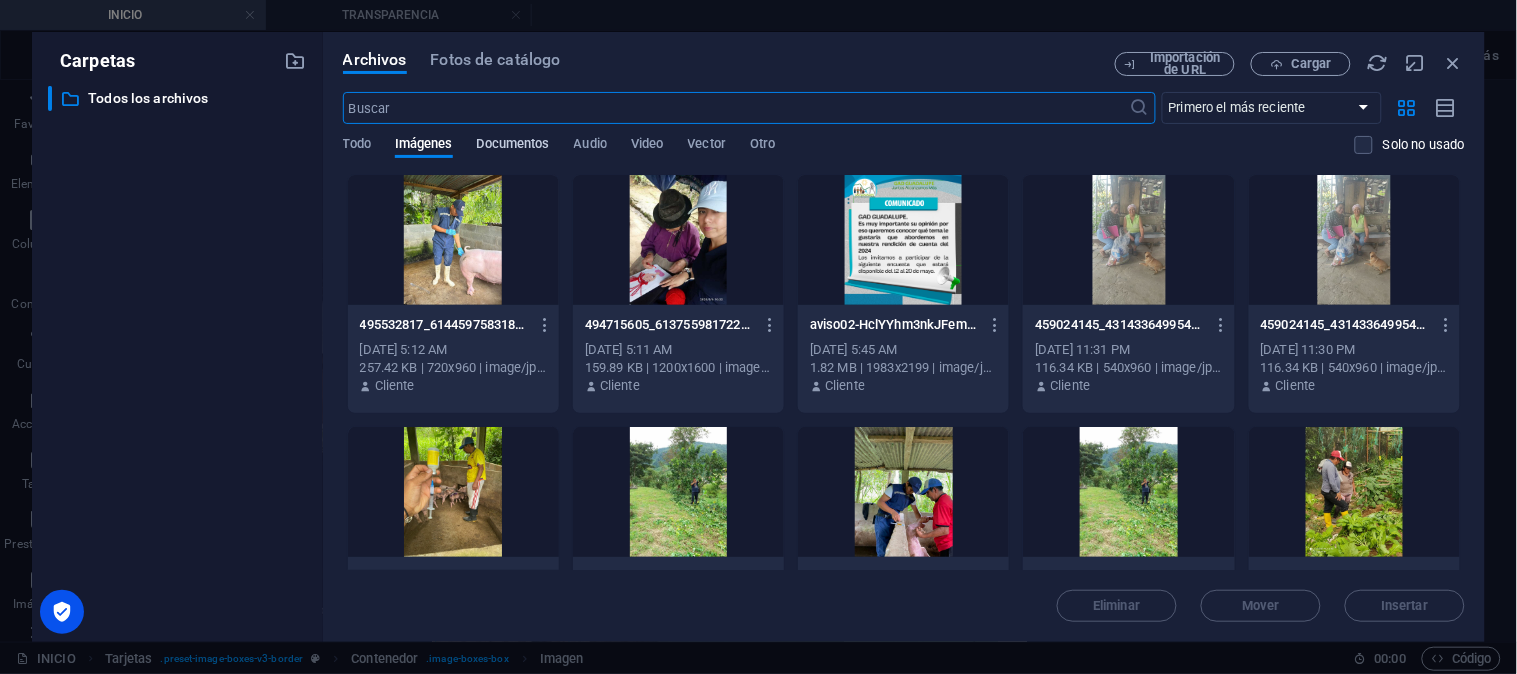 click on "Documentos" at bounding box center (513, 146) 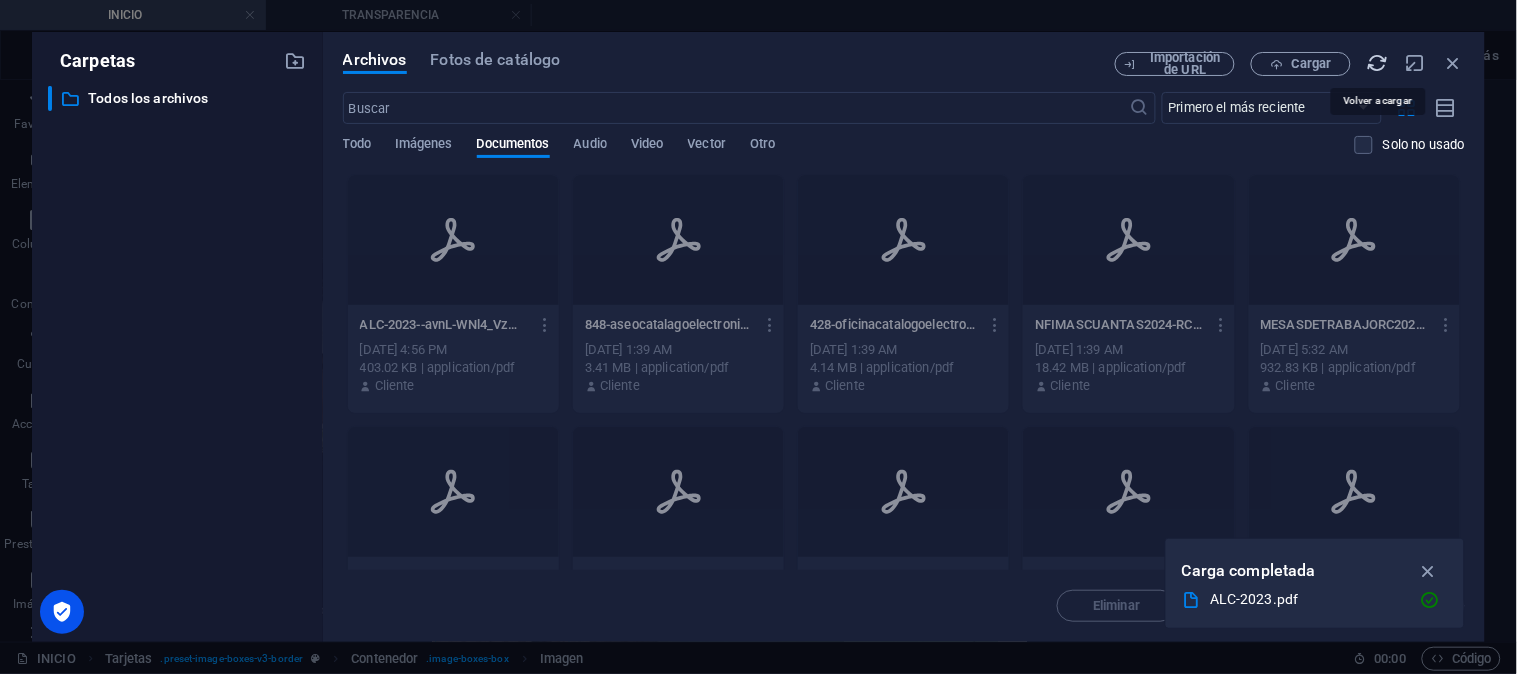 click at bounding box center [1378, 63] 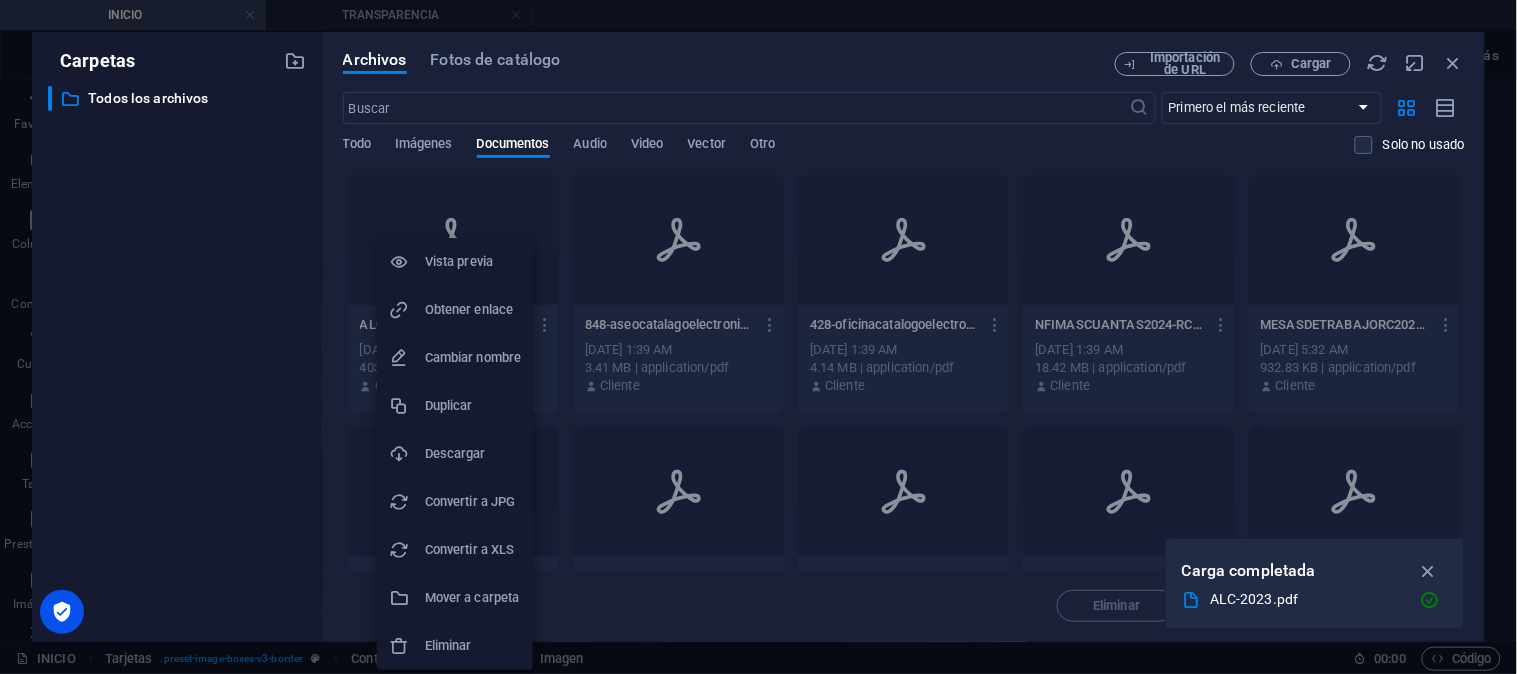 click on "Obtener enlace" at bounding box center (473, 310) 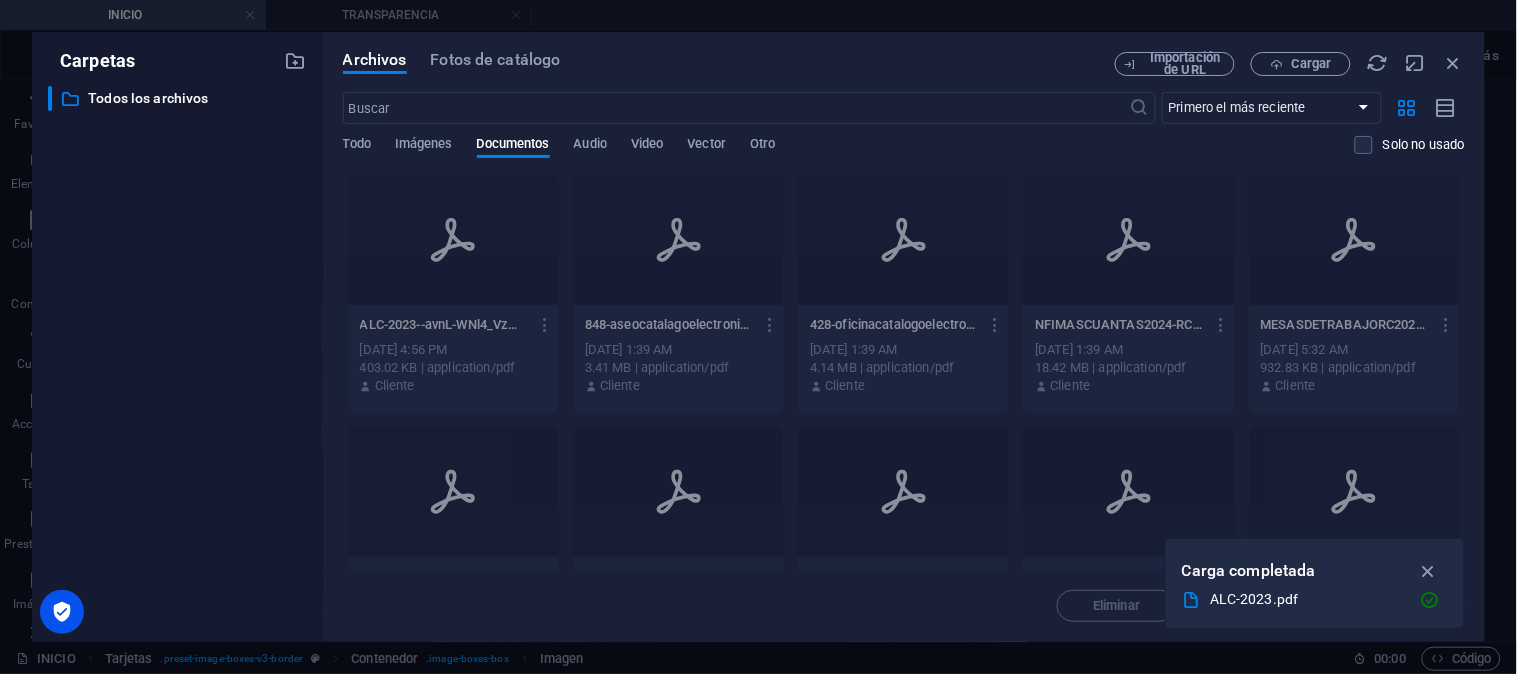 click on "Carpetas ​ Todos los archivos Todos los archivos Archivos Fotos de catálogo Importación de URL Cargar ​ Primero el más reciente Primero el más antiguo Nombre (A-Z) Nombre (Z-A) Tamaño (0-9) Tamaño (9-0) Resolución (0-9) Resolución (9-0) Todo Imágenes Documentos Audio Video Vector Otro Solo no usado Arrastra archivos aquí para cargarlos de inmediato ALC-2023--avnL-WNl4_VzWVV4dZ_vg.pdf ALC-2023--avnL-WNl4_VzWVV4dZ_vg.pdf [DATE] 4:56 PM 403.02 KB | application/pdf Cliente 848-aseocatalagoelectronico-uQzIeq8nZb6tK9Atdeb41g.pdf 848-aseocatalagoelectronico-uQzIeq8nZb6tK9Atdeb41g.pdf [DATE] 1:39 AM 3.41 MB | application/pdf Cliente 428-oficinacatalogoelectronico-blVL_-8RiiTZMRGKF2JZMg.pdf 428-oficinacatalogoelectronico-blVL_-8RiiTZMRGKF2JZMg.pdf [DATE] 1:39 AM 4.14 MB | application/pdf Cliente NFIMASCUANTAS2024-RC-vbOv0OajN59EEXzJ-HpkZg.pdf NFIMASCUANTAS2024-RC-vbOv0OajN59EEXzJ-HpkZg.pdf [DATE] 1:39 AM 18.42 MB | application/pdf Cliente [DATE] 5:32 AM Cliente Cliente Mover" at bounding box center [758, 337] 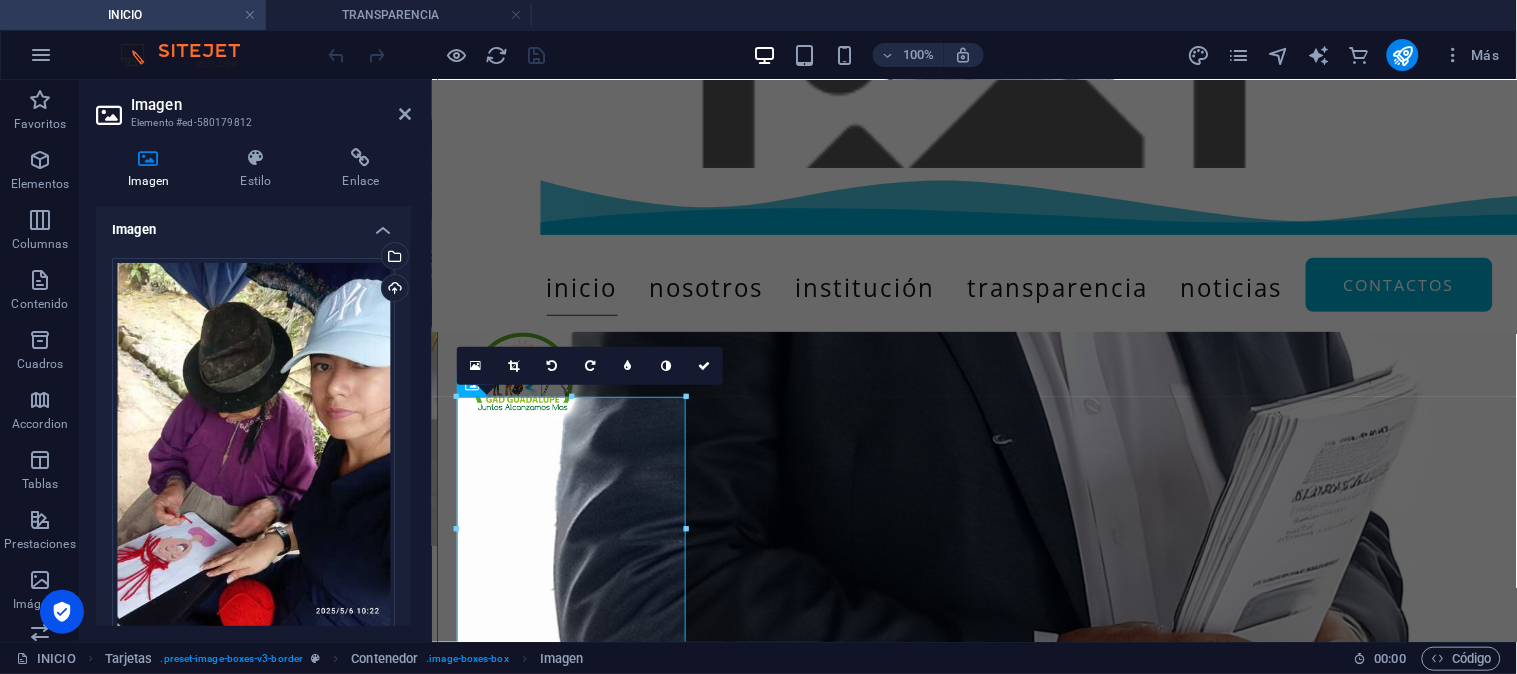 click on "TRANSPARENCIA" at bounding box center [399, 15] 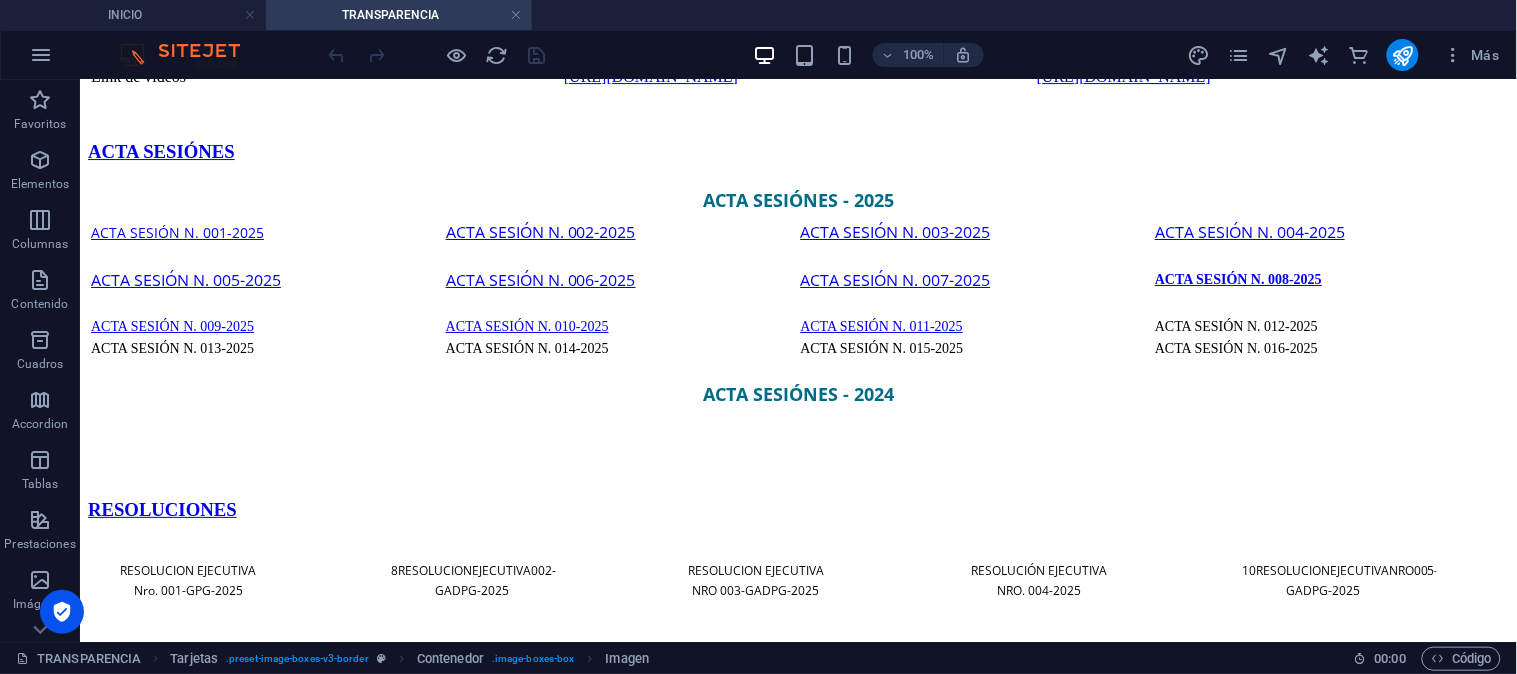 scroll, scrollTop: 0, scrollLeft: 0, axis: both 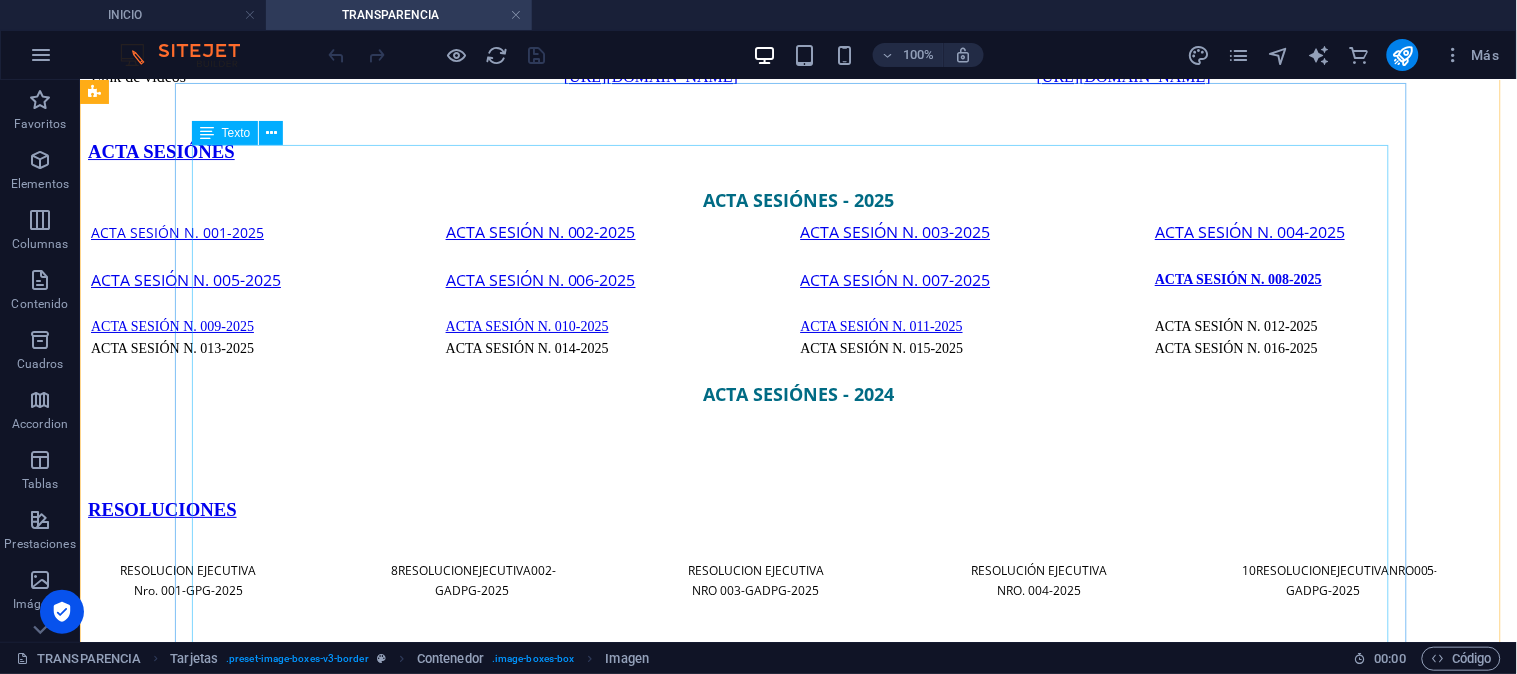 click on "Rendición de cuenta 2023    1 PLAN DE TRABAJO PRESIDENTE Plan de trabajo - [PERSON_NAME] 2 PARTICIPACIÓN CIUDADANA - Resolución -Asamblea local ciudadana - Acta de sesiones:  conformación, distribución de equipos mixtos y levantamiento de matriz 2023 - Oficio de invitación a rendición de cuentas 2023 - Registro de asistencia Link de videos   [URL][DOMAIN_NAME] [URL][DOMAIN_NAME]" at bounding box center (797, -25) 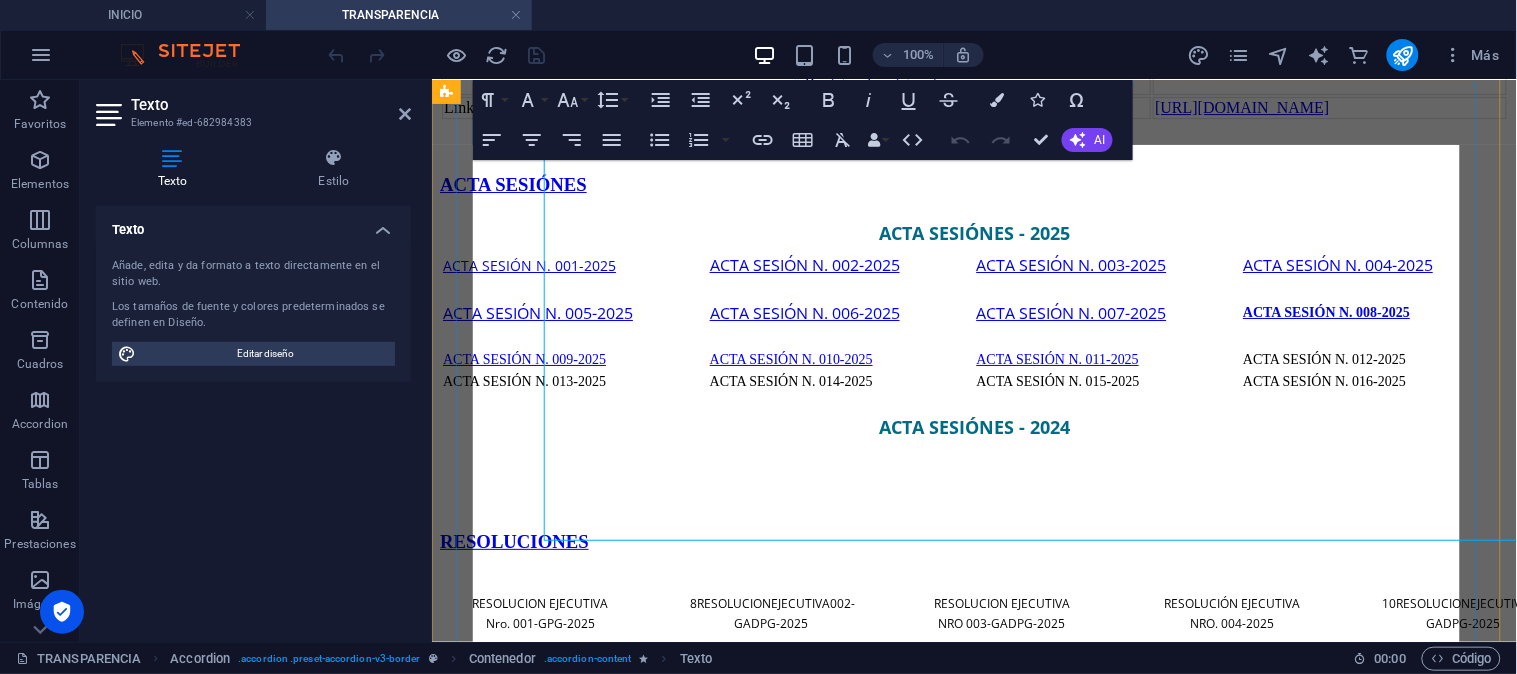 scroll, scrollTop: 1924, scrollLeft: 0, axis: vertical 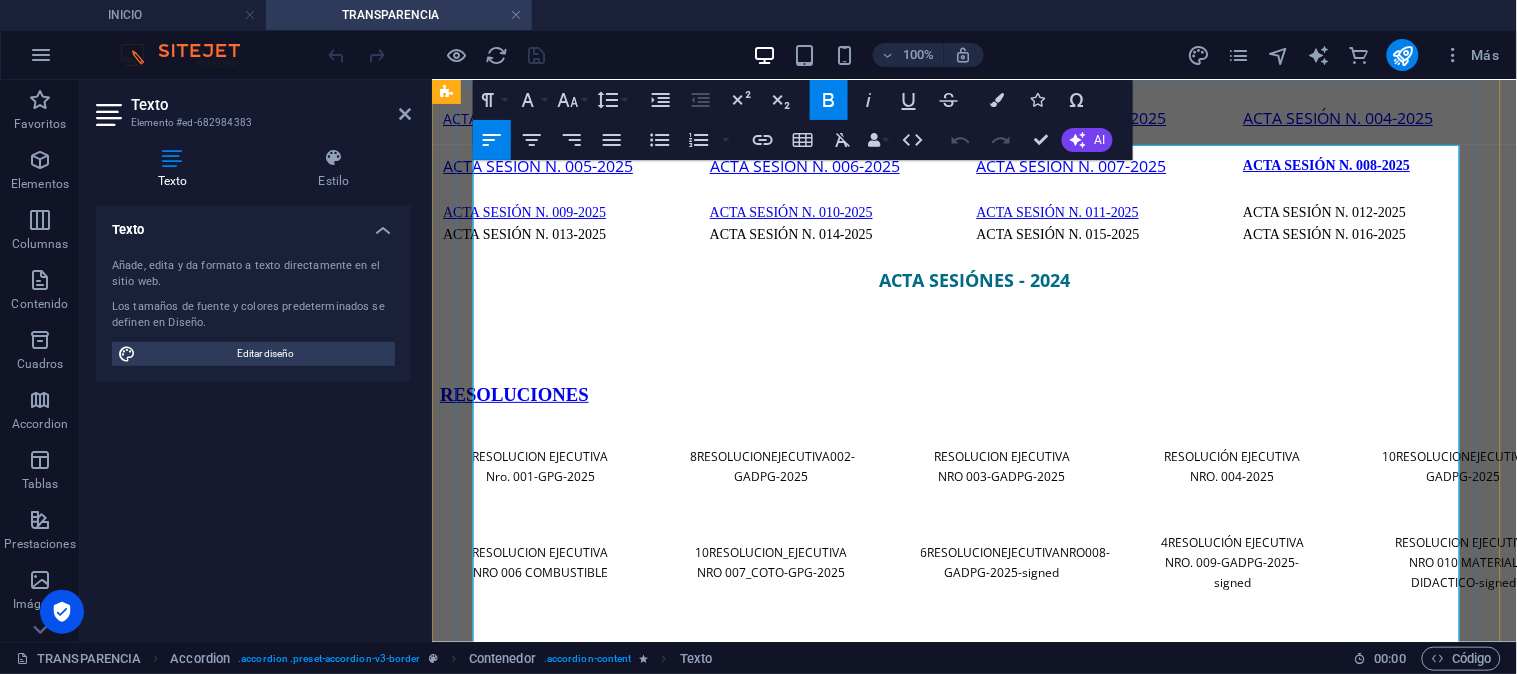 drag, startPoint x: 869, startPoint y: 477, endPoint x: 624, endPoint y: 480, distance: 245.01837 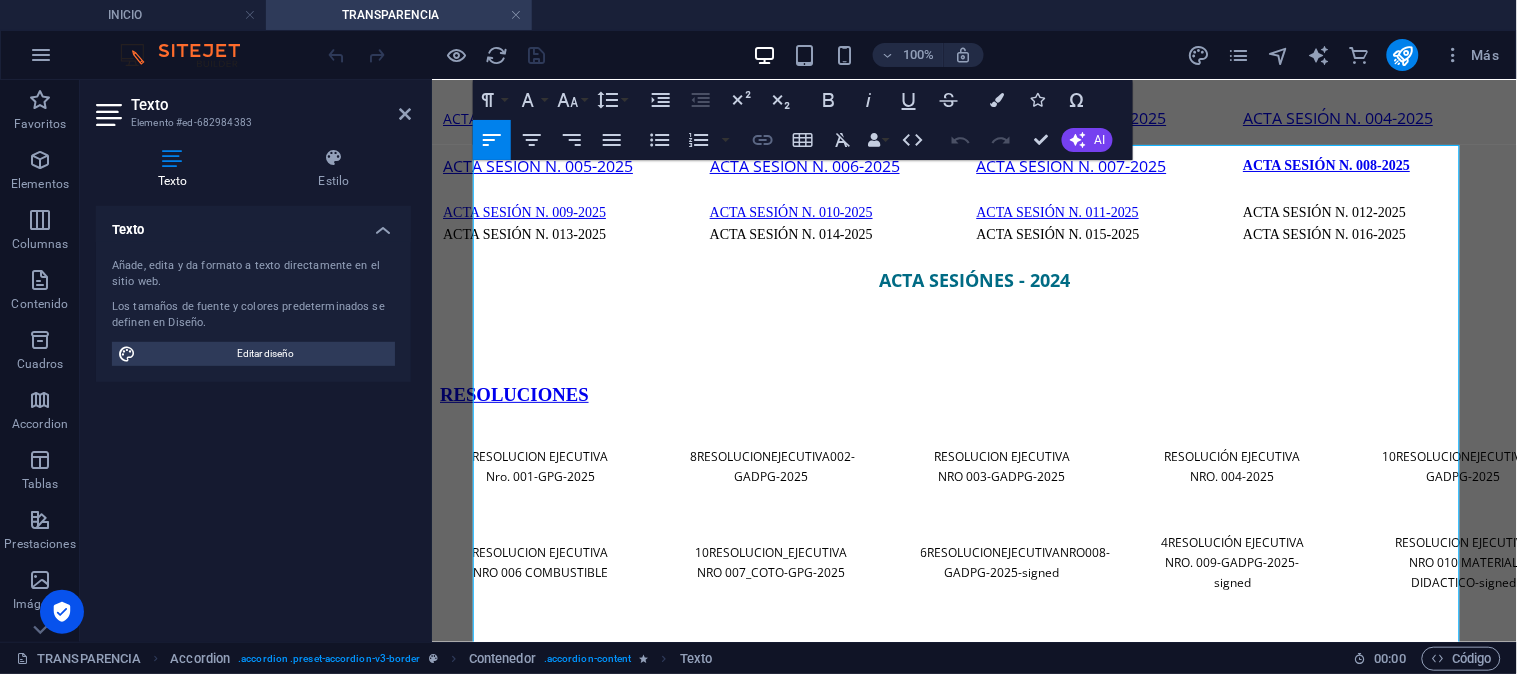 click 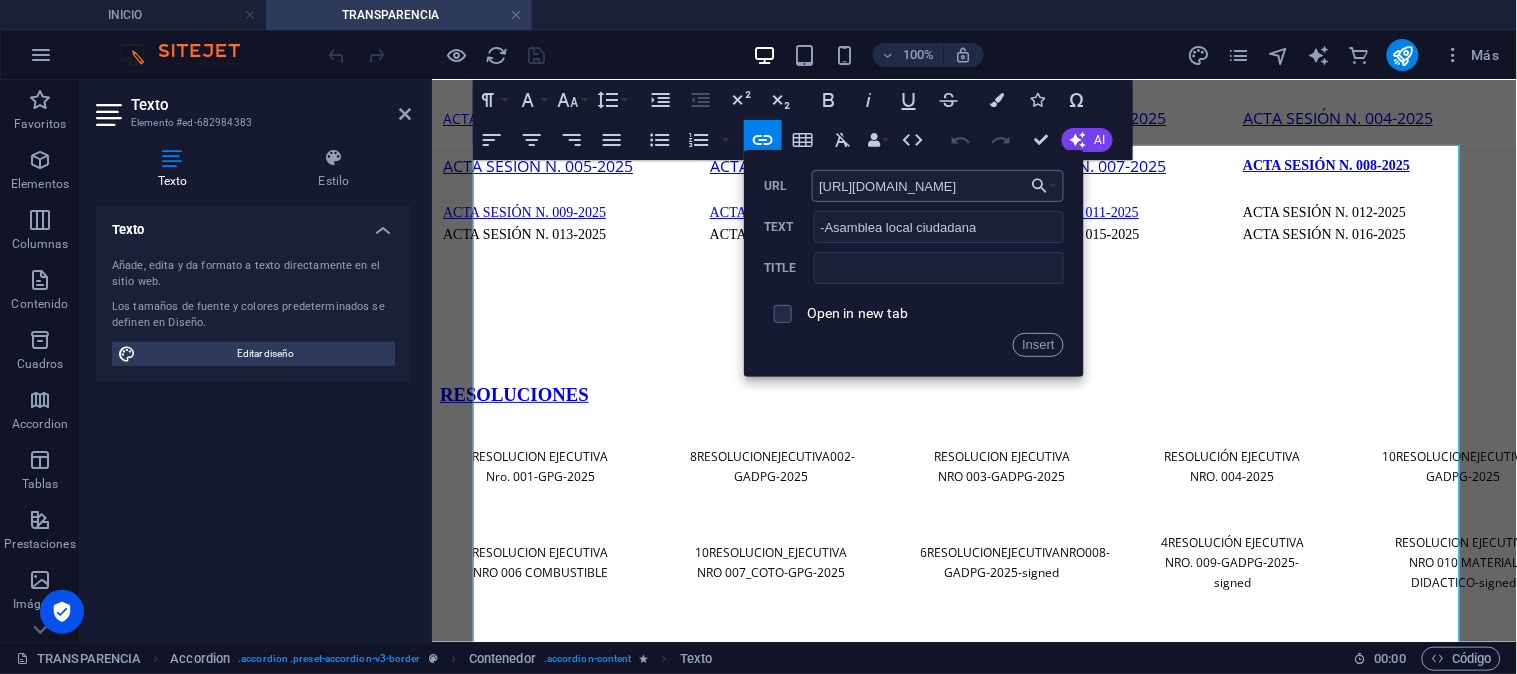 scroll, scrollTop: 0, scrollLeft: 366, axis: horizontal 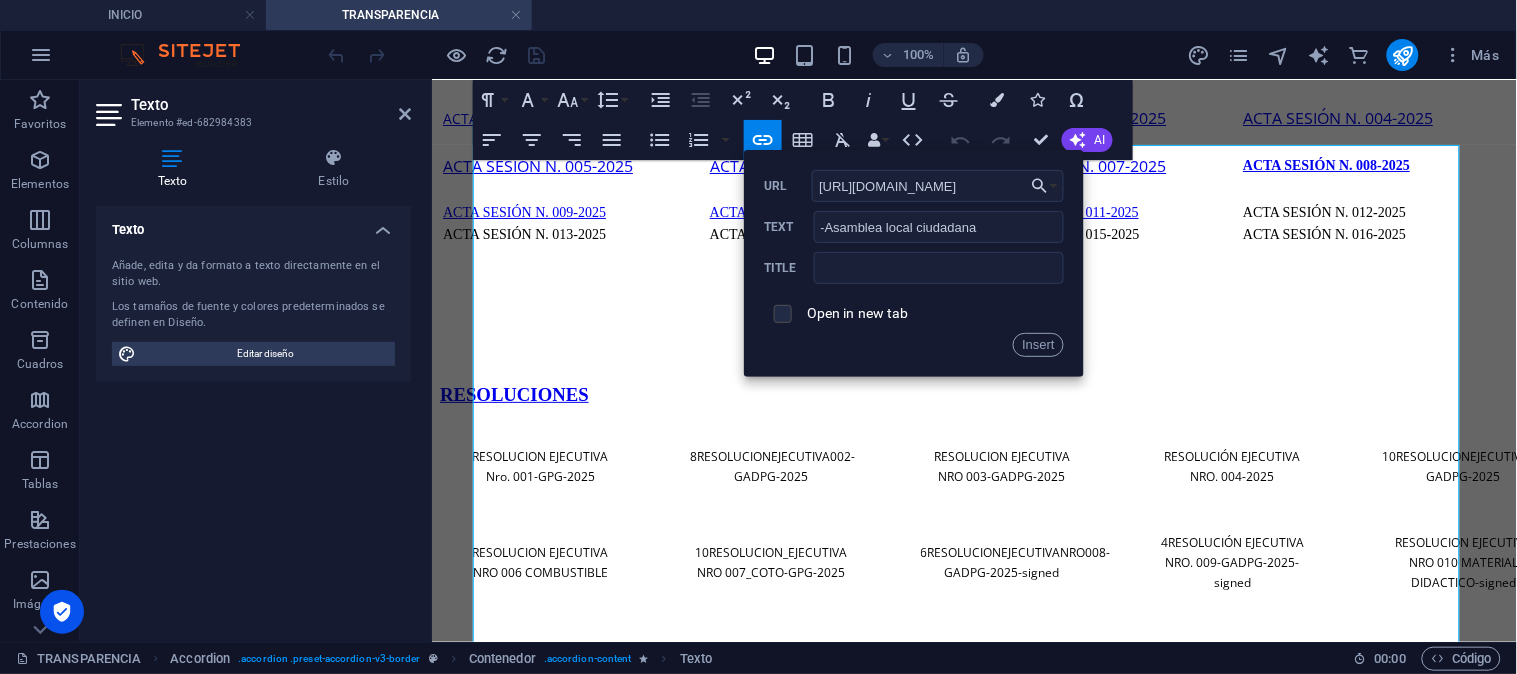 type on "[URL][DOMAIN_NAME]" 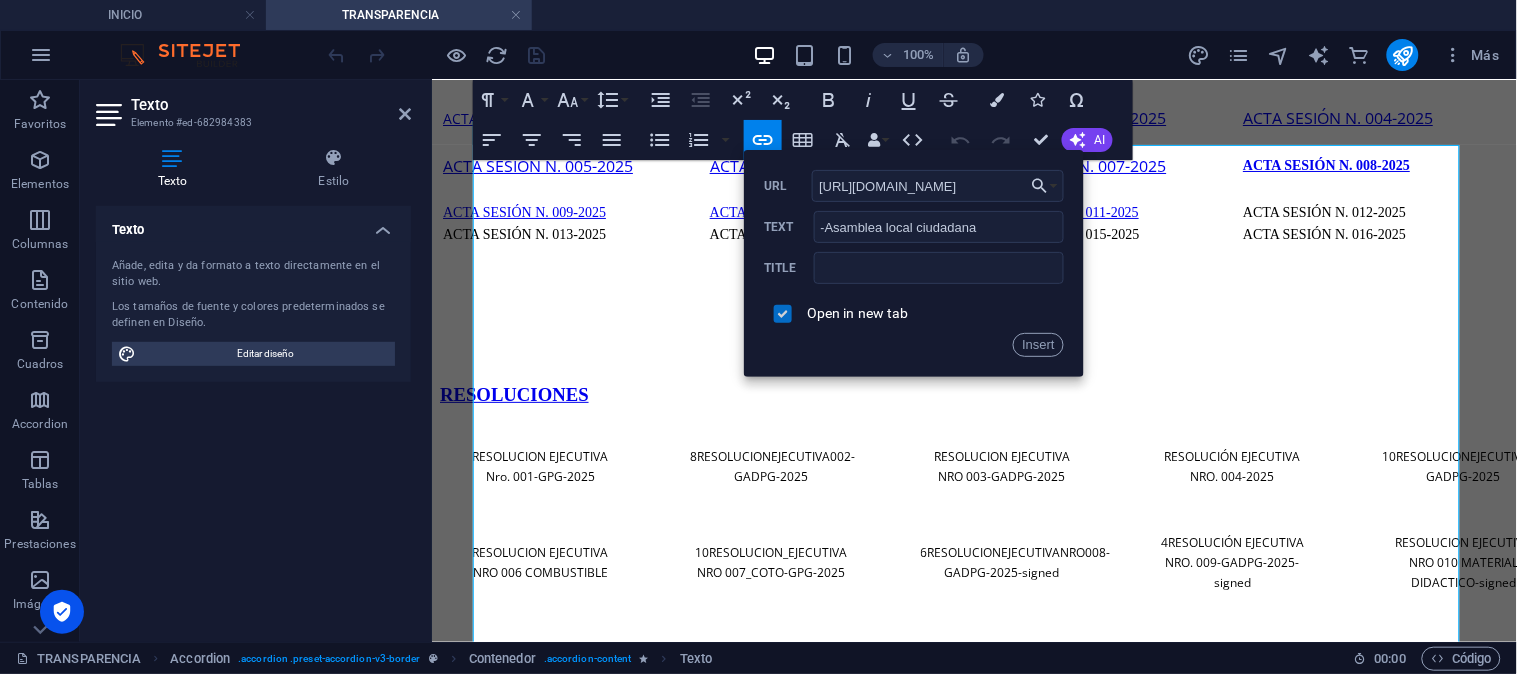 scroll, scrollTop: 0, scrollLeft: 0, axis: both 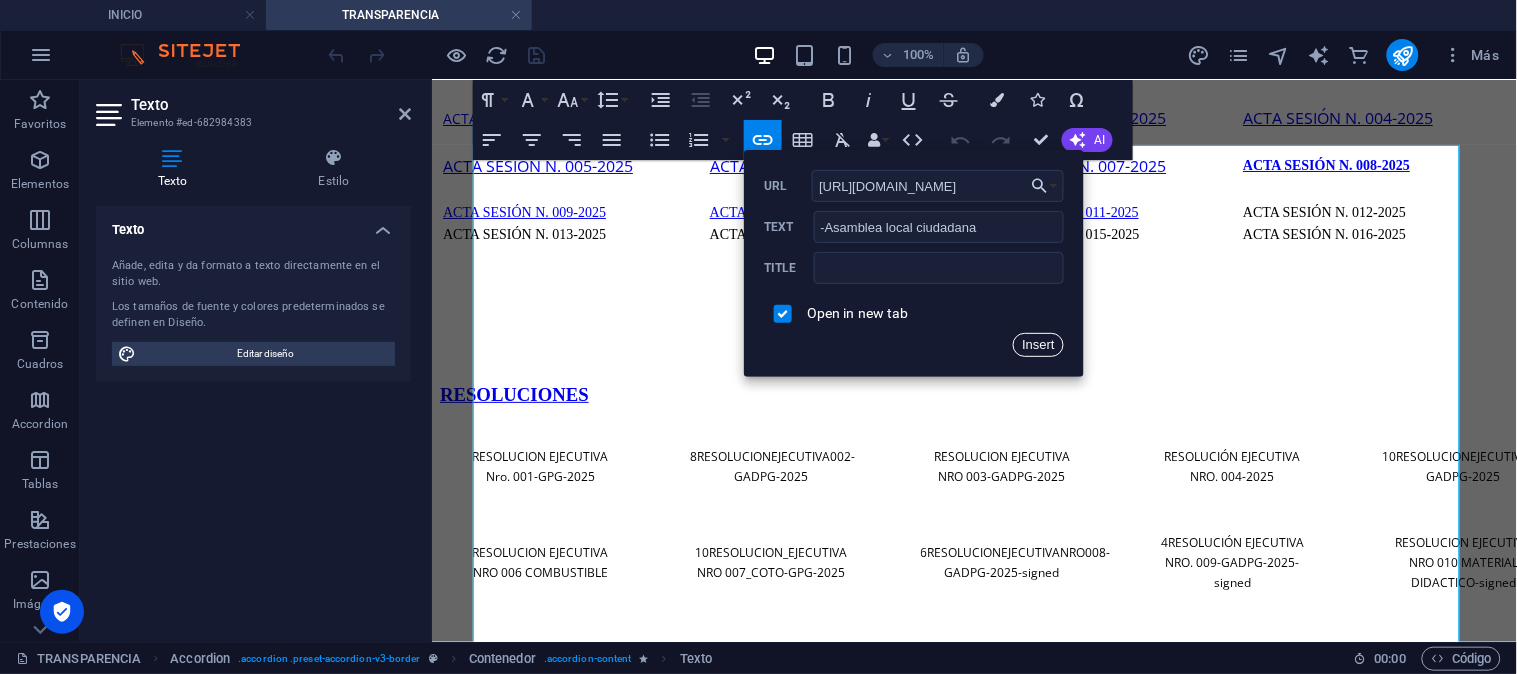 click on "Insert" at bounding box center [1038, 345] 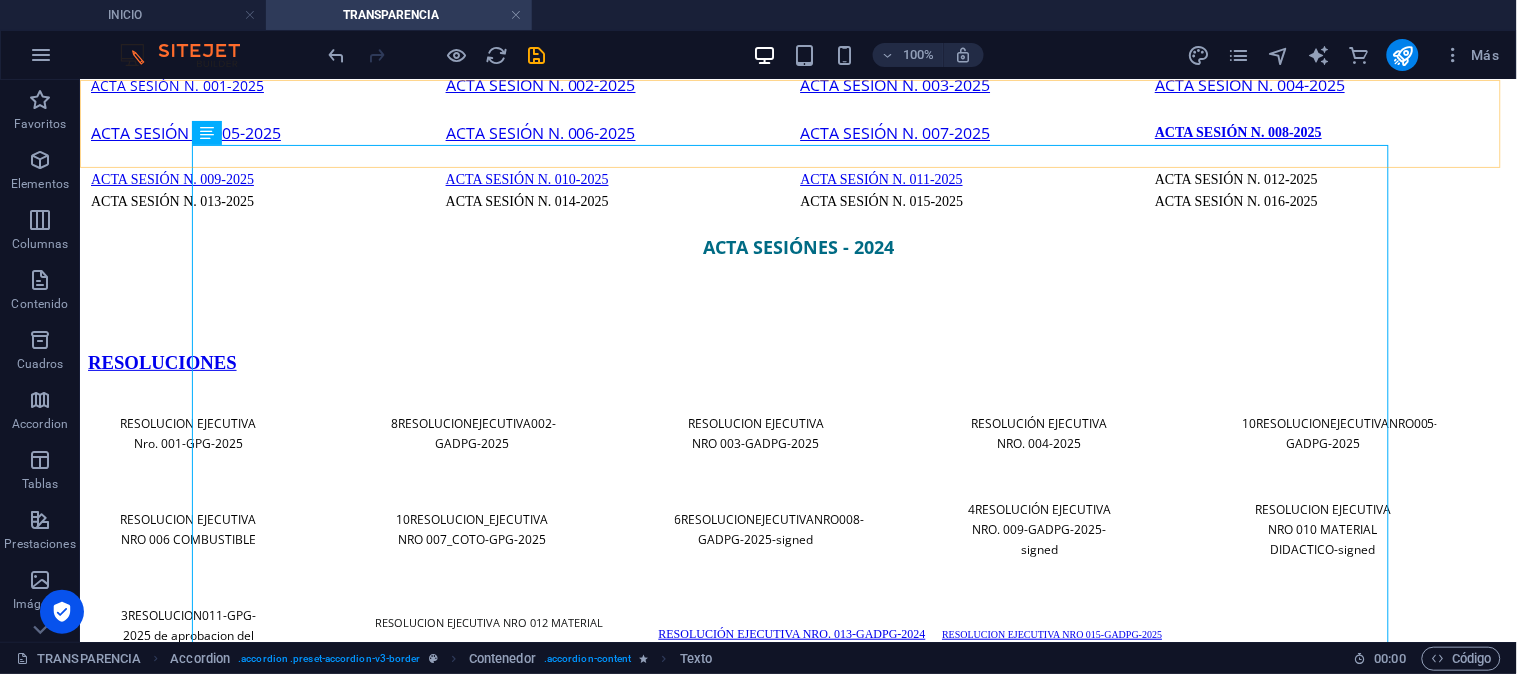 scroll, scrollTop: 1777, scrollLeft: 0, axis: vertical 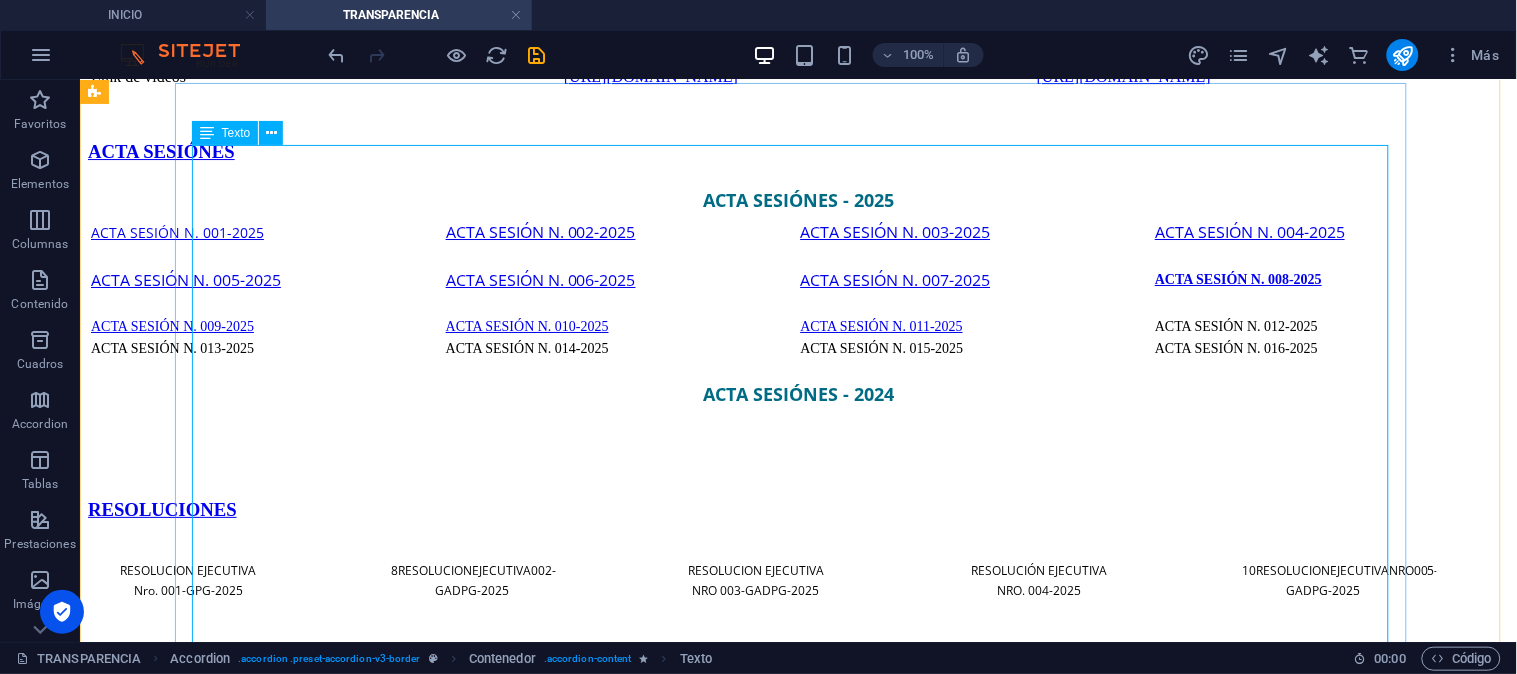 click on "Rendición de cuenta 2023    1 PLAN DE TRABAJO PRESIDENTE Plan de trabajo - [PERSON_NAME] 2 PARTICIPACIÓN CIUDADANA - Resolución -Asamblea local ciudadana - Acta de sesiones:  conformación, distribución de equipos mixtos y levantamiento de matriz 2023 - Oficio de invitación a rendición de cuentas 2023 - Registro de asistencia Link de videos   [URL][DOMAIN_NAME] [URL][DOMAIN_NAME]" at bounding box center [797, -25] 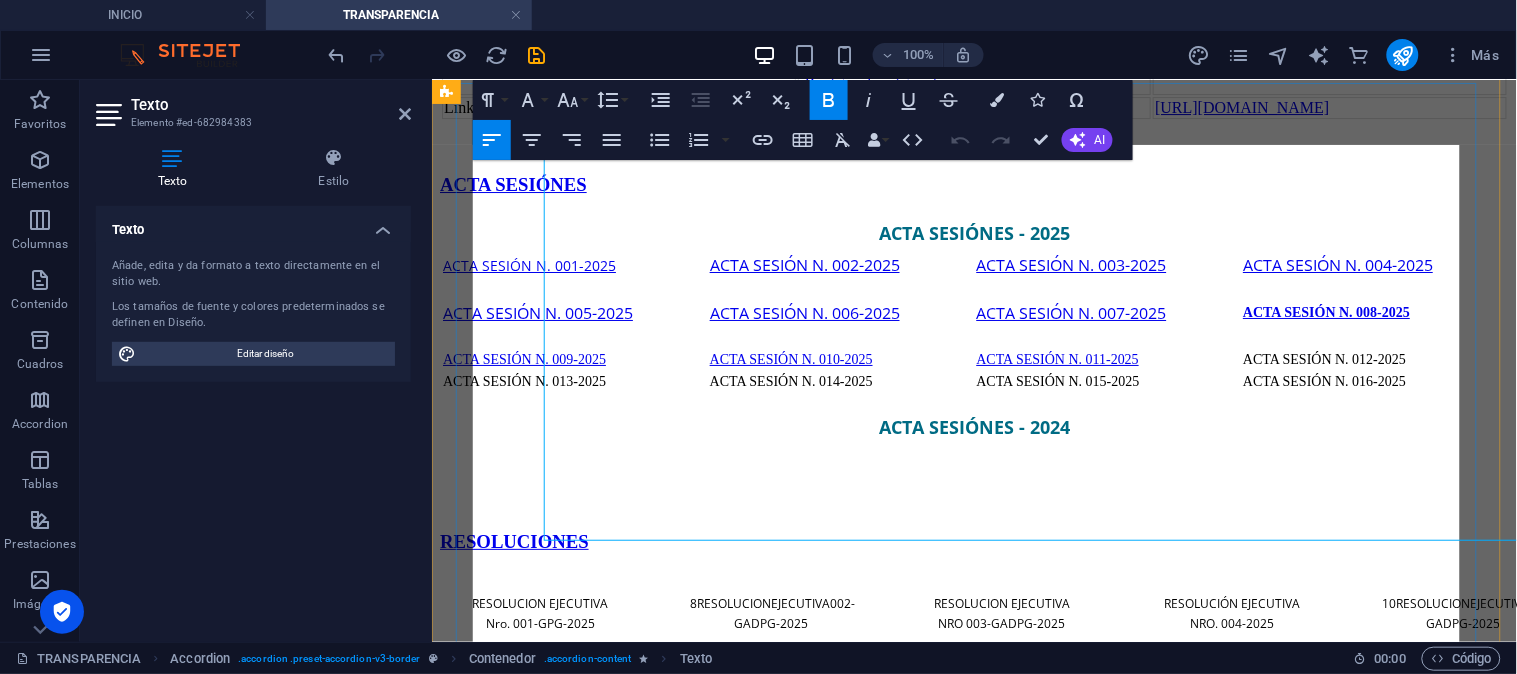 scroll, scrollTop: 1924, scrollLeft: 0, axis: vertical 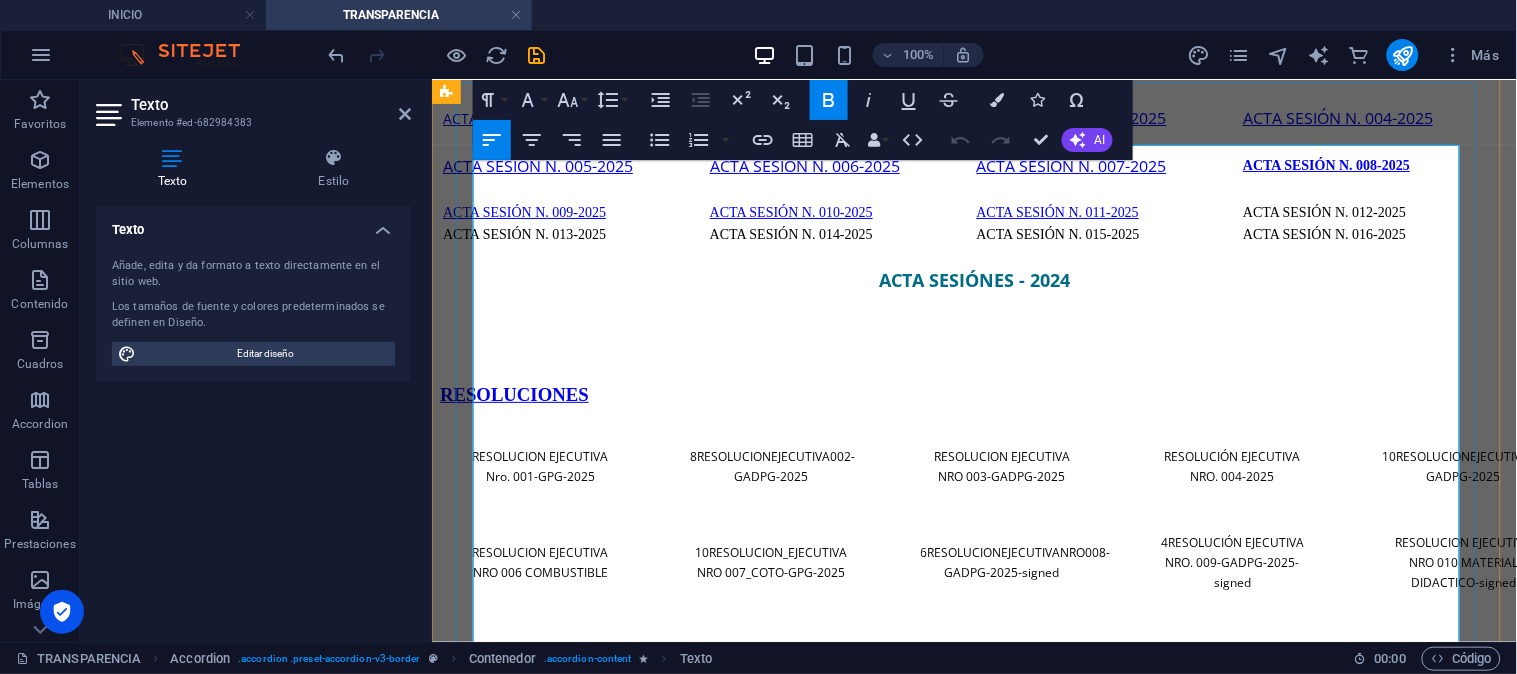 drag, startPoint x: 877, startPoint y: 472, endPoint x: 627, endPoint y: 475, distance: 250.018 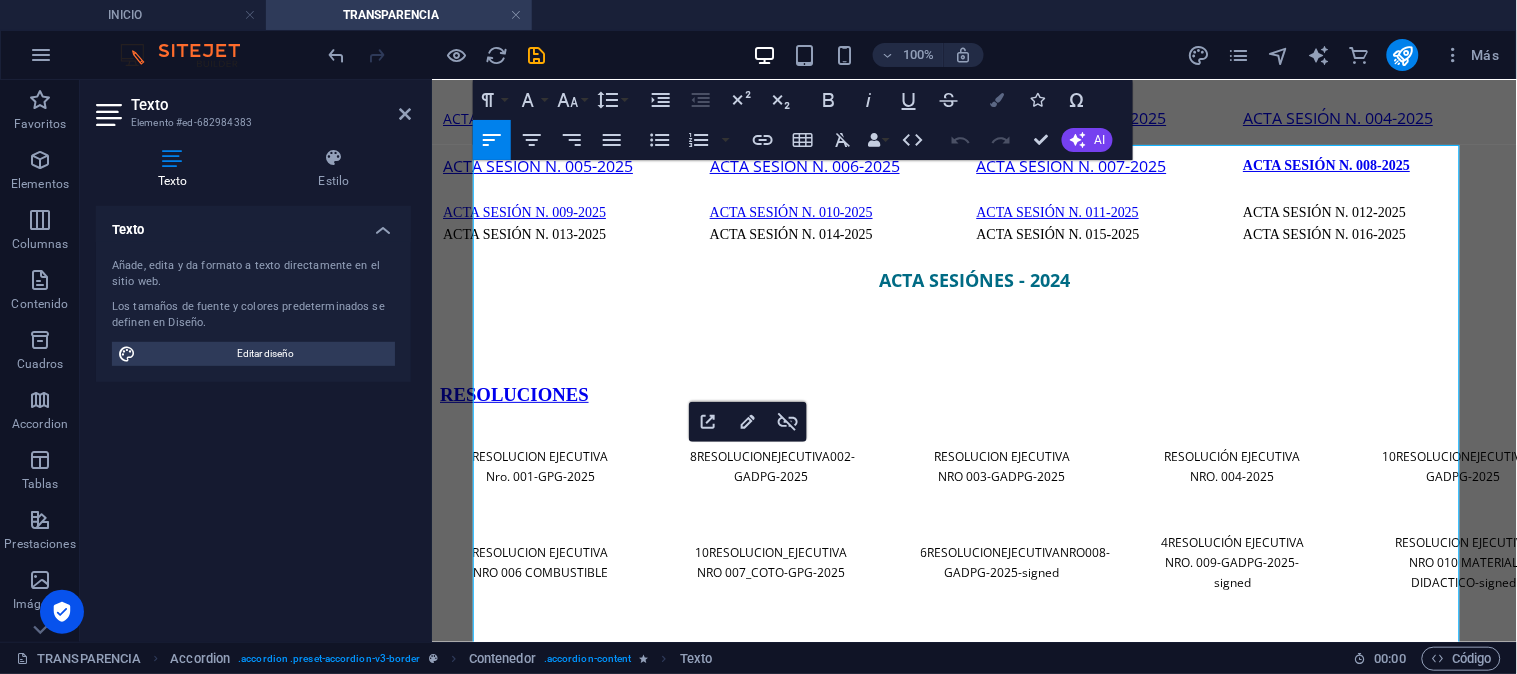 click at bounding box center [997, 100] 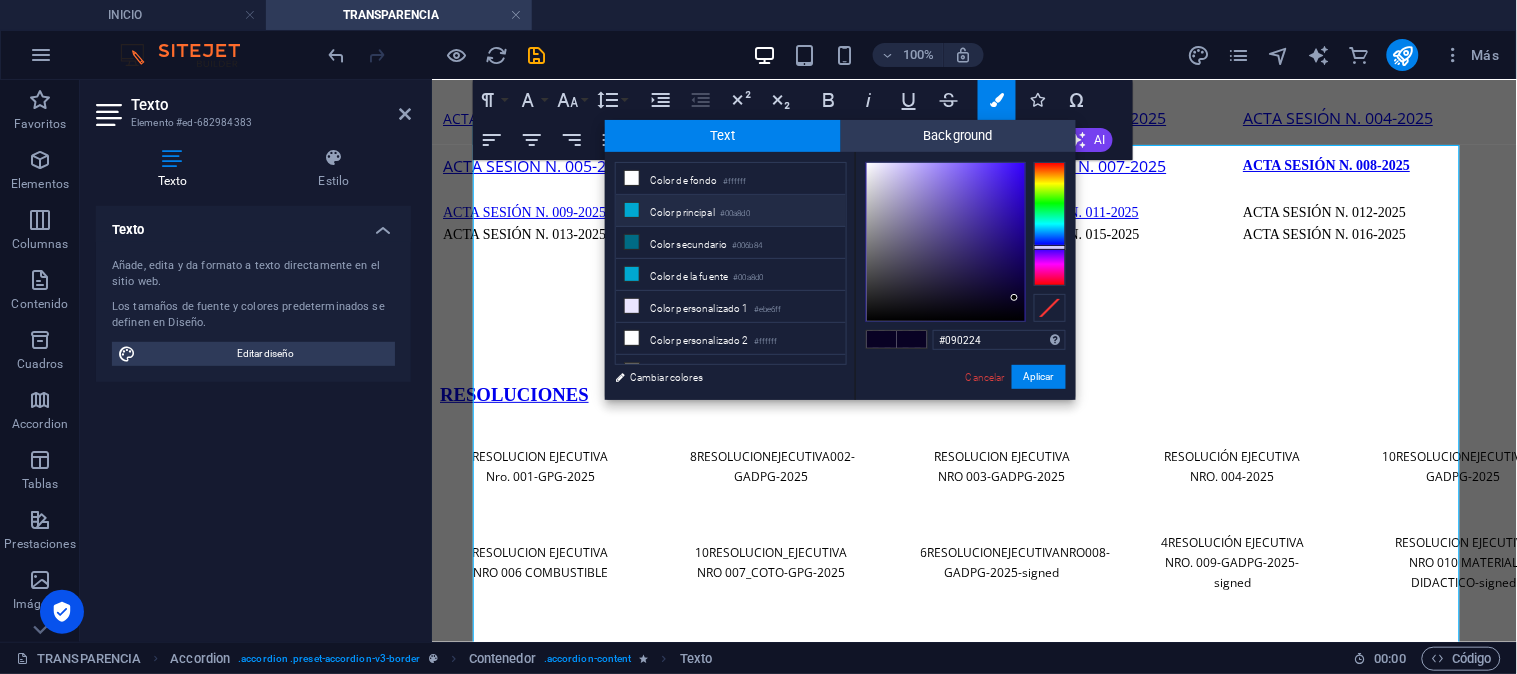 click on "Color principal
#00a8d0" at bounding box center (731, 211) 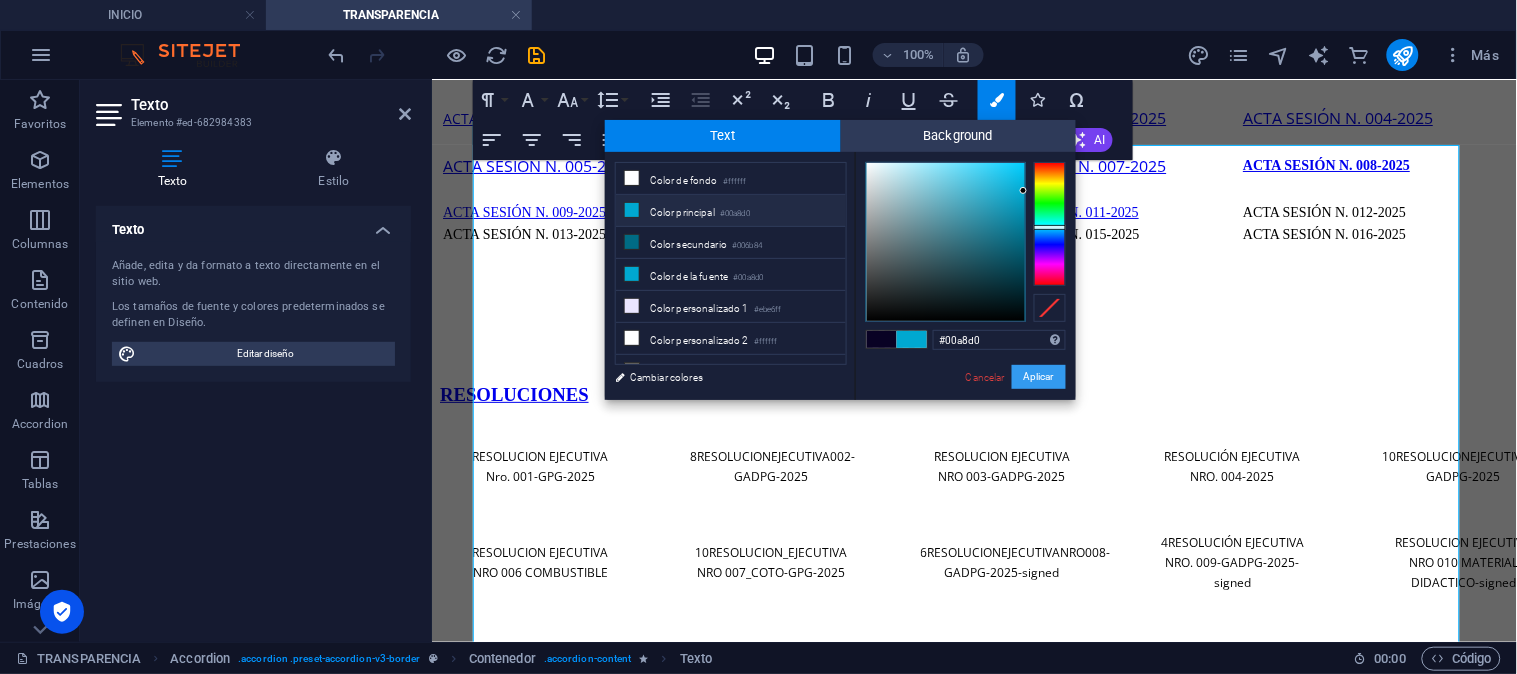click on "Aplicar" at bounding box center [1039, 377] 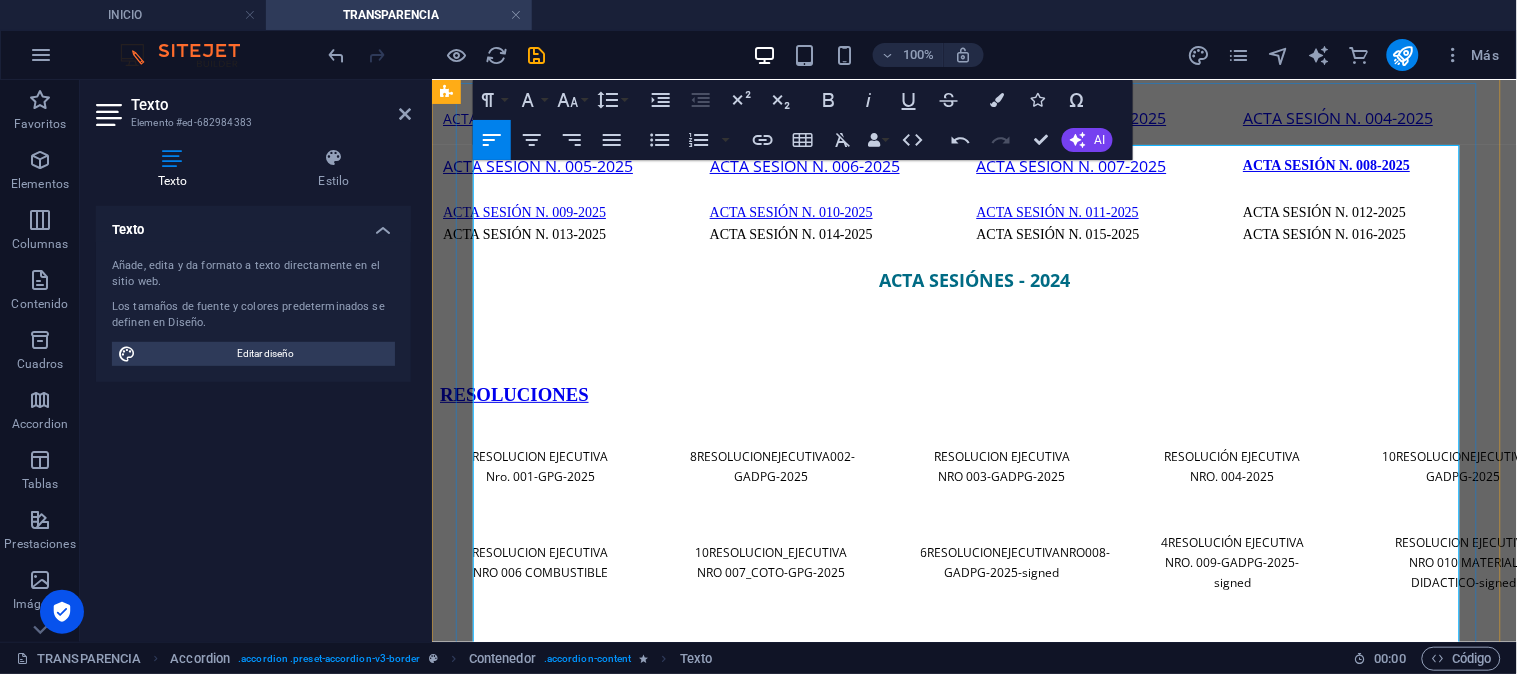 click on "- Asamblea local ciudadana" at bounding box center [974, -154] 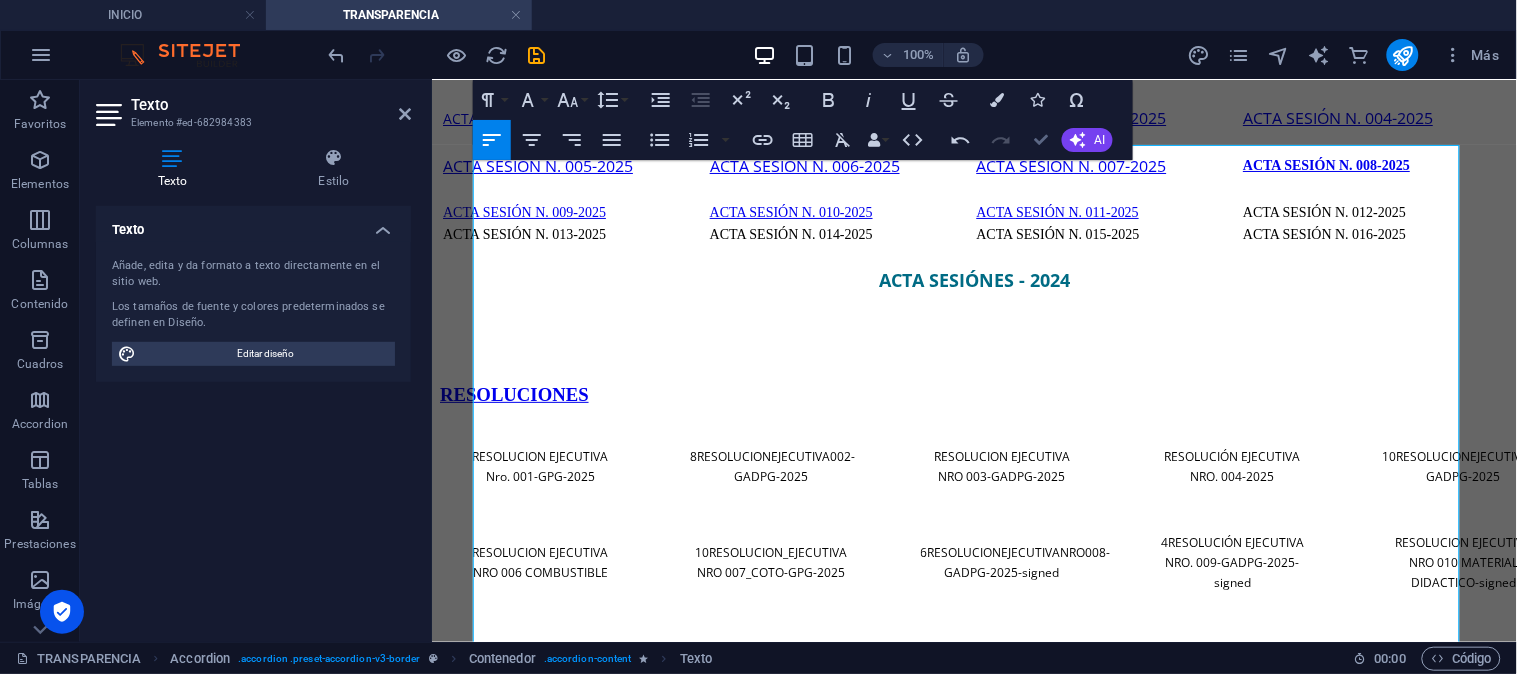 scroll, scrollTop: 1778, scrollLeft: 0, axis: vertical 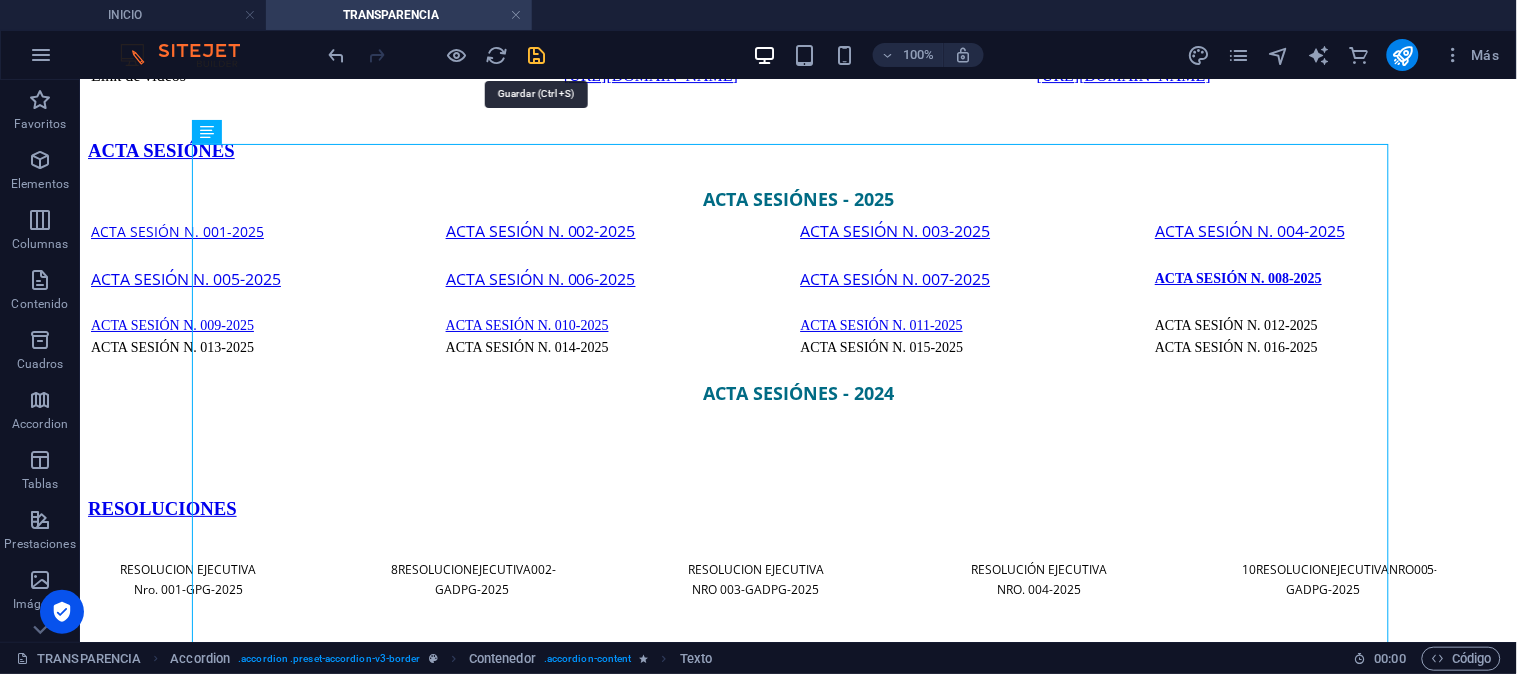click at bounding box center (537, 55) 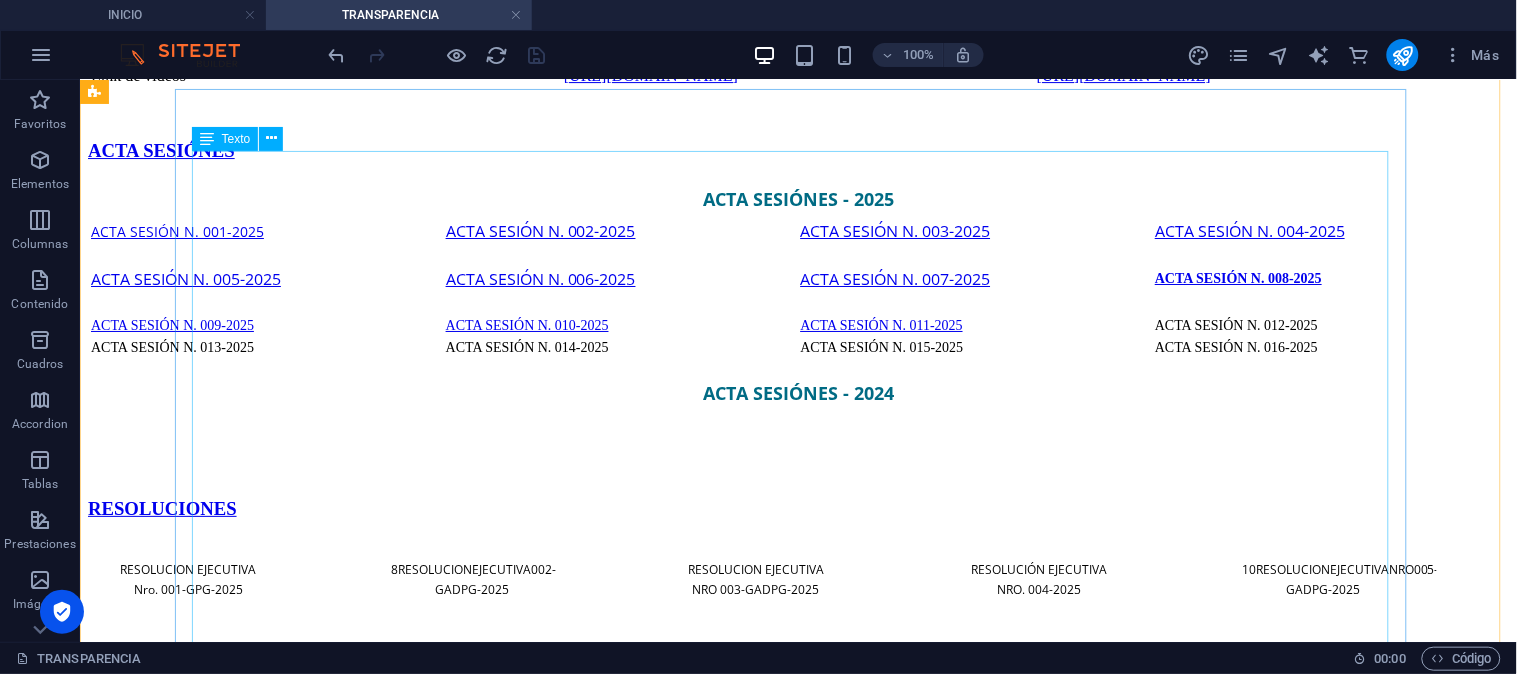 scroll, scrollTop: 1667, scrollLeft: 0, axis: vertical 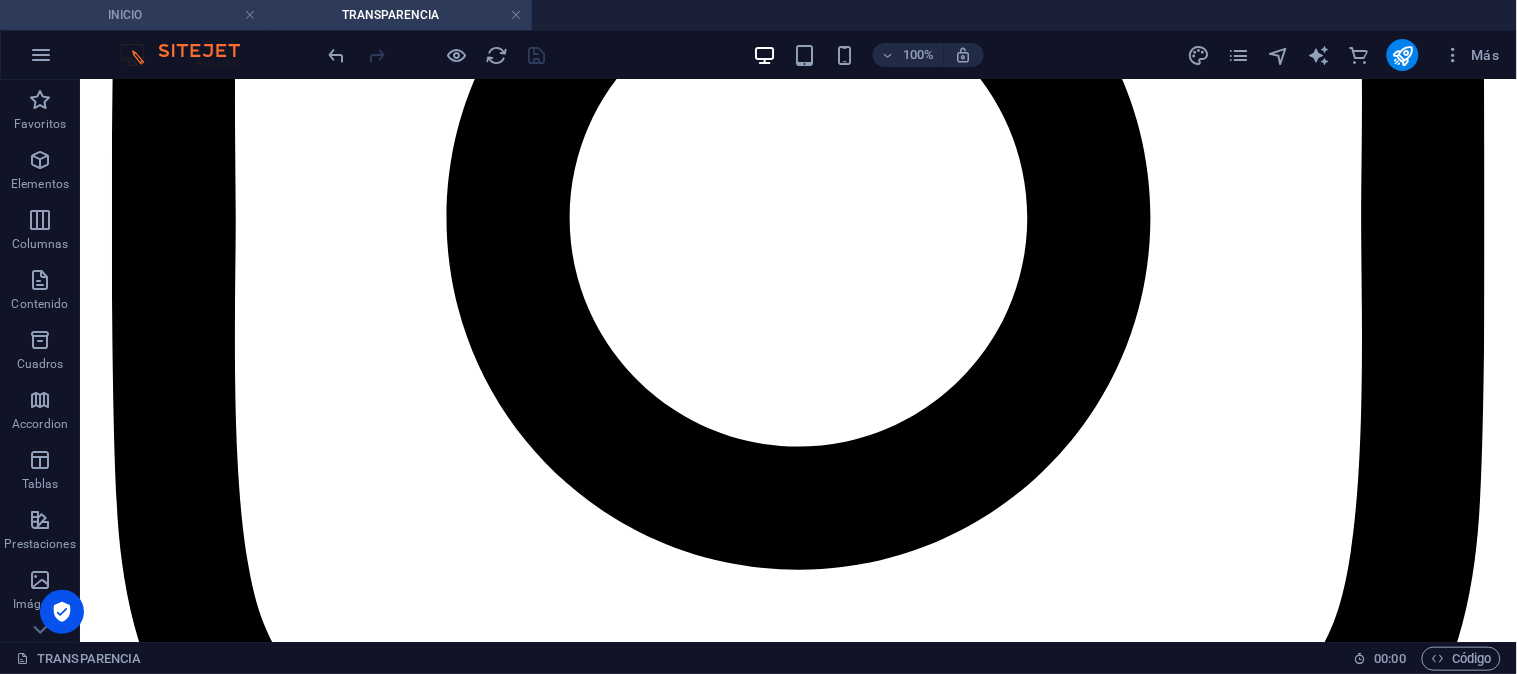 click on "INICIO" at bounding box center [133, 15] 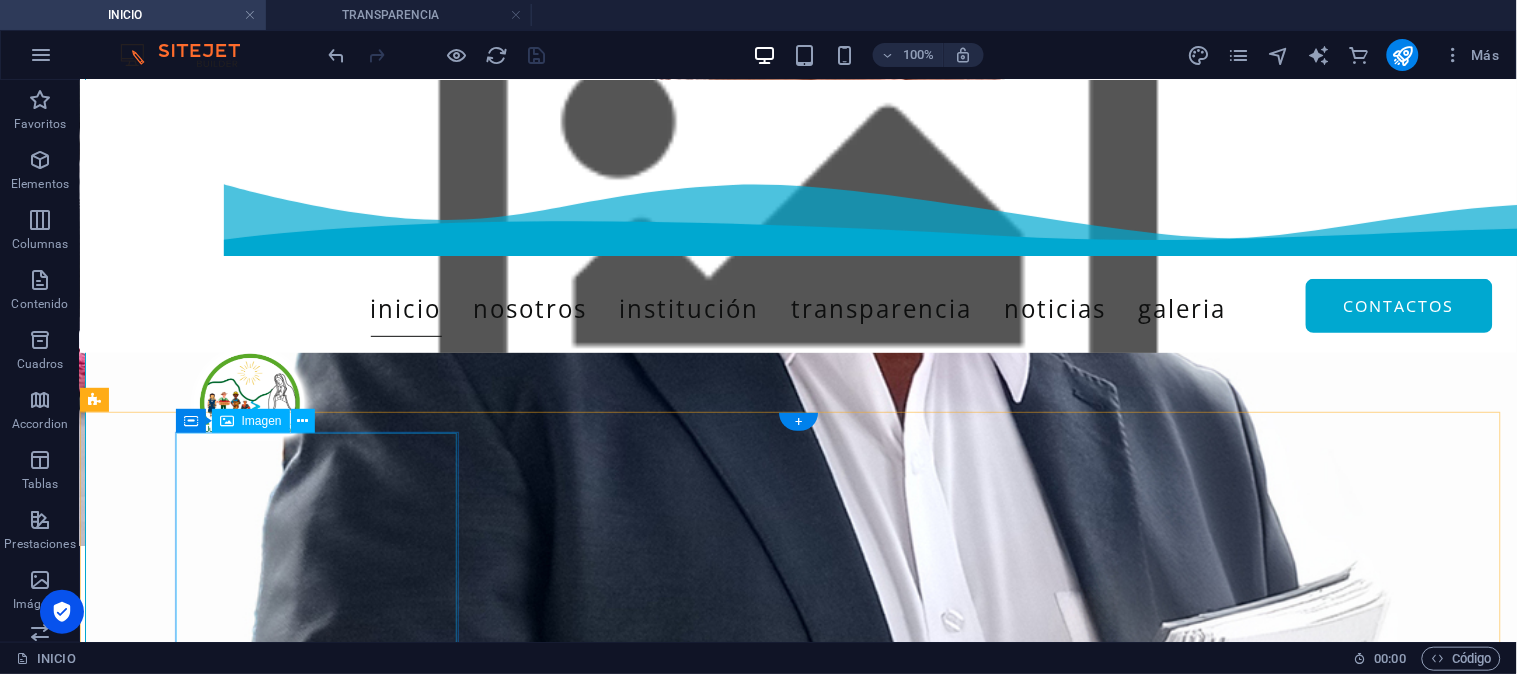 click at bounding box center (245, 654) 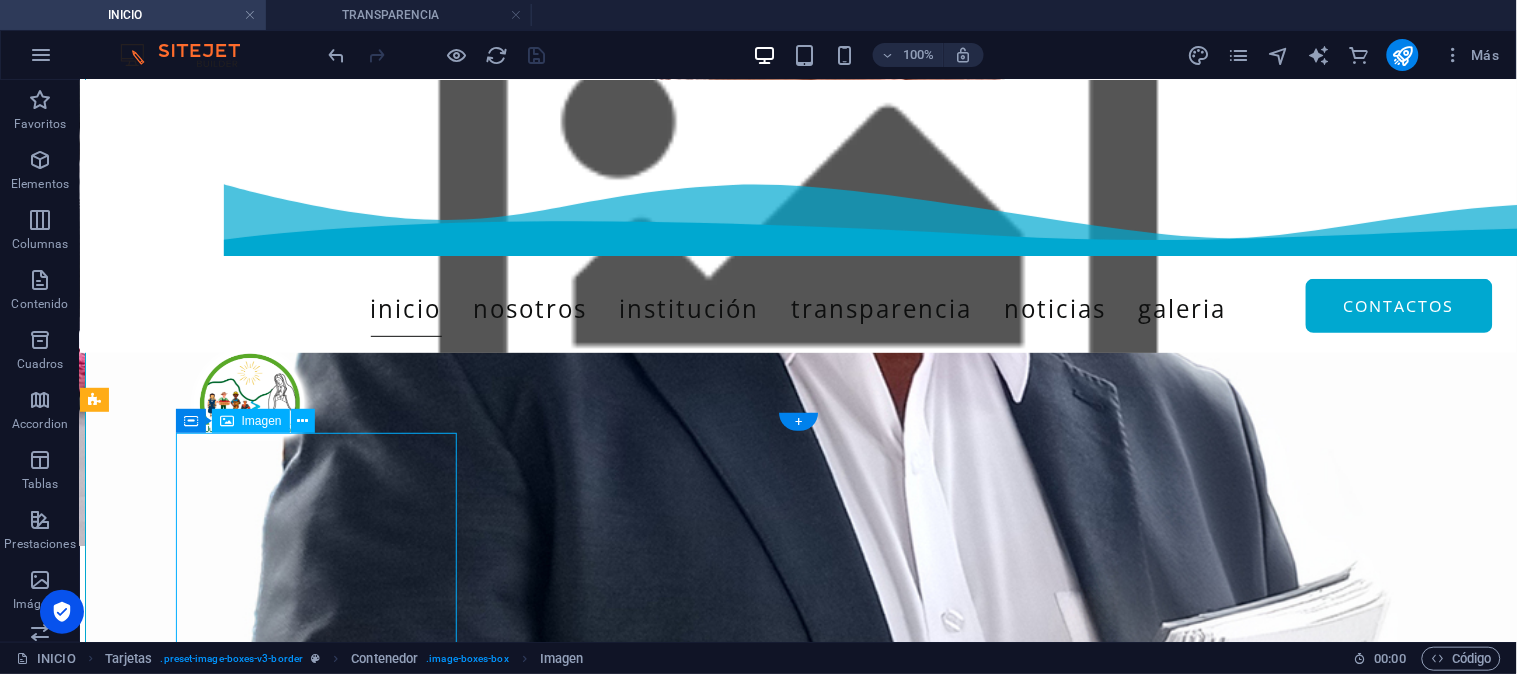 click at bounding box center (245, 654) 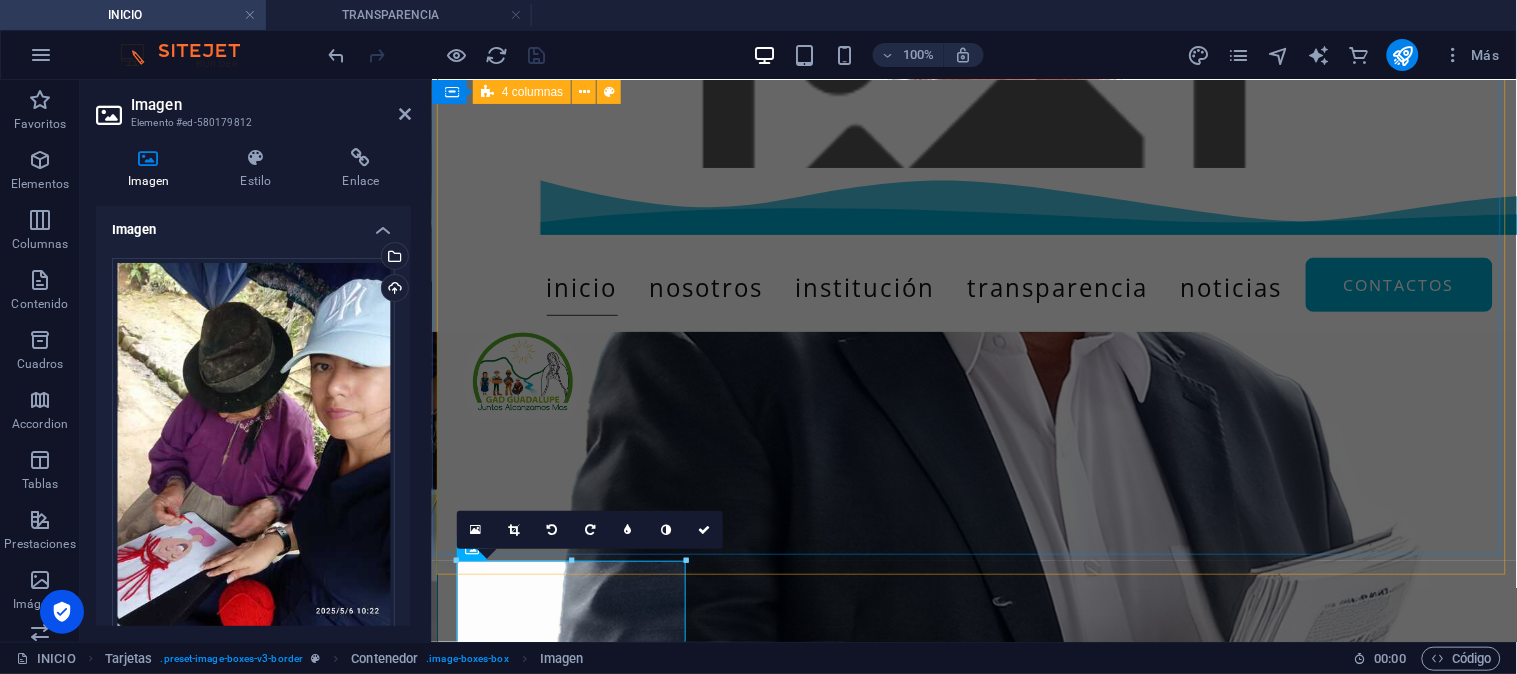 scroll, scrollTop: 588, scrollLeft: 0, axis: vertical 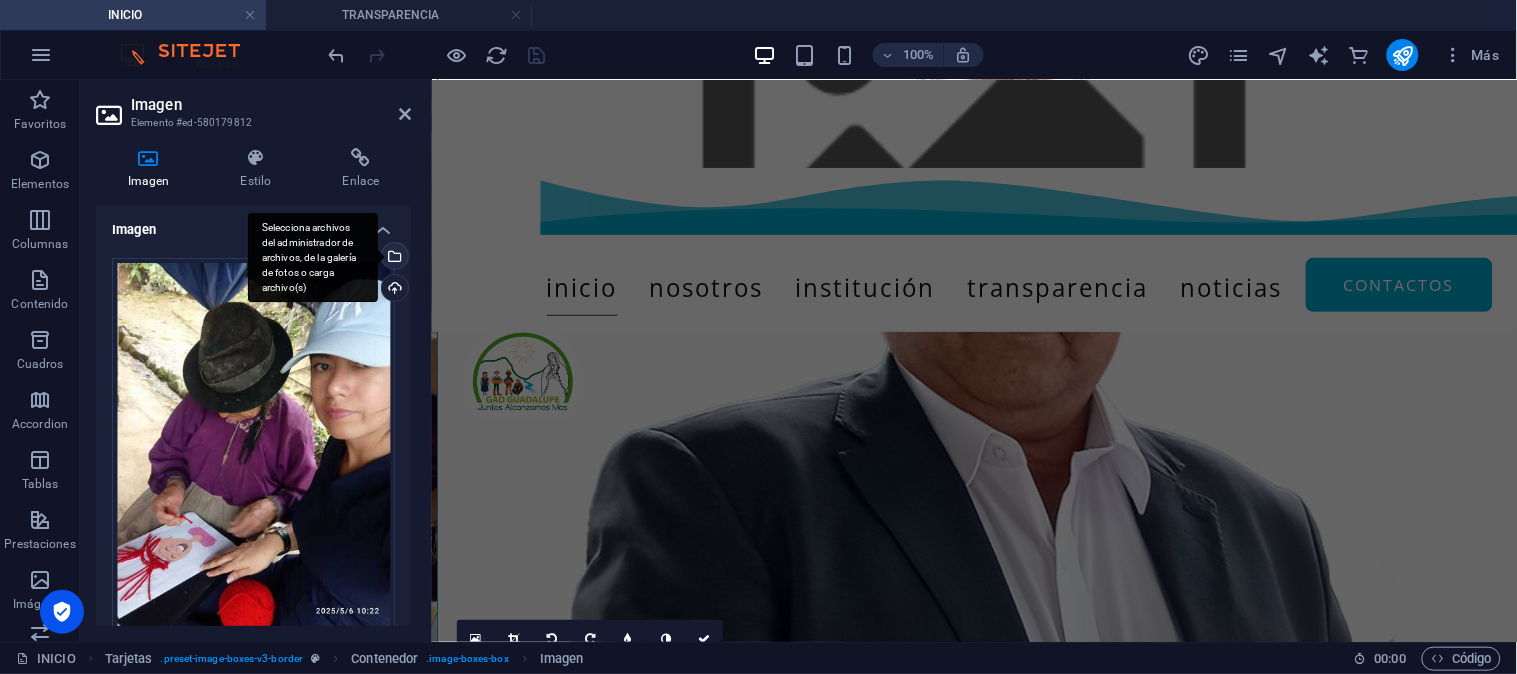 click on "Selecciona archivos del administrador de archivos, de la galería de fotos o carga archivo(s)" at bounding box center [393, 258] 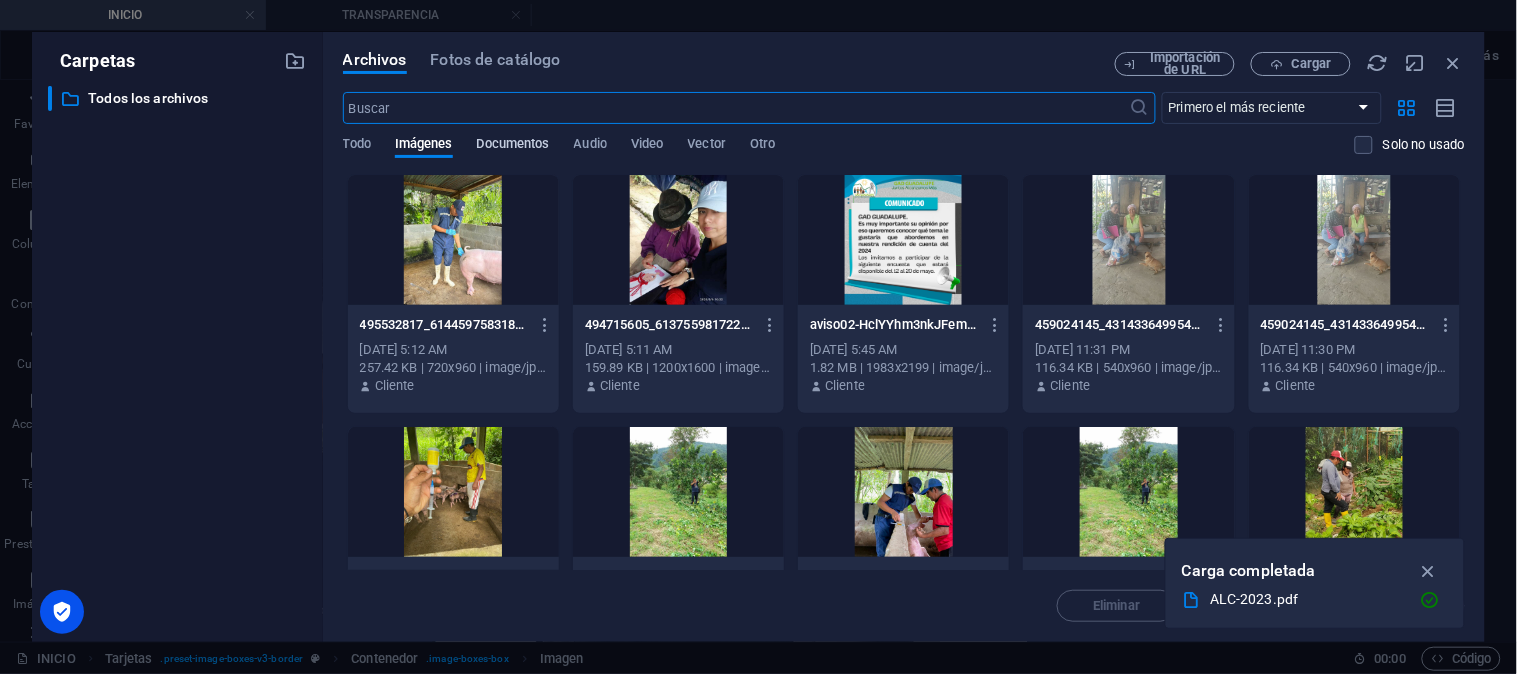 click on "Documentos" at bounding box center (513, 146) 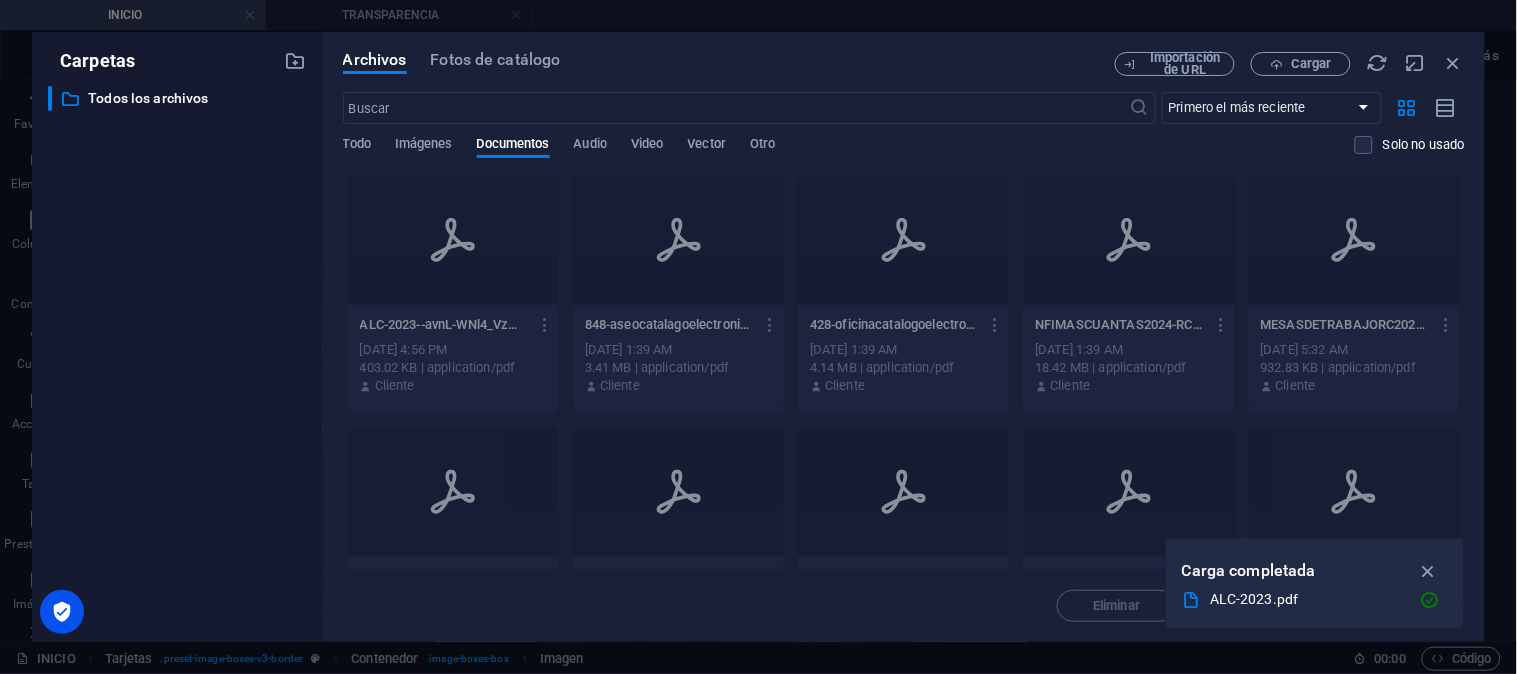 click on "Carpetas ​ Todos los archivos Todos los archivos Archivos Fotos de catálogo Importación de URL Cargar ​ Primero el más reciente Primero el más antiguo Nombre (A-Z) Nombre (Z-A) Tamaño (0-9) Tamaño (9-0) Resolución (0-9) Resolución (9-0) Todo Imágenes Documentos Audio Video Vector Otro Solo no usado Arrastra archivos aquí para cargarlos de inmediato ALC-2023--avnL-WNl4_VzWVV4dZ_vg.pdf ALC-2023--avnL-WNl4_VzWVV4dZ_vg.pdf [DATE] 4:56 PM 403.02 KB | application/pdf Cliente 848-aseocatalagoelectronico-uQzIeq8nZb6tK9Atdeb41g.pdf 848-aseocatalagoelectronico-uQzIeq8nZb6tK9Atdeb41g.pdf [DATE] 1:39 AM 3.41 MB | application/pdf Cliente 428-oficinacatalogoelectronico-blVL_-8RiiTZMRGKF2JZMg.pdf 428-oficinacatalogoelectronico-blVL_-8RiiTZMRGKF2JZMg.pdf [DATE] 1:39 AM 4.14 MB | application/pdf Cliente NFIMASCUANTAS2024-RC-vbOv0OajN59EEXzJ-HpkZg.pdf NFIMASCUANTAS2024-RC-vbOv0OajN59EEXzJ-HpkZg.pdf [DATE] 1:39 AM 18.42 MB | application/pdf Cliente [DATE] 5:32 AM Cliente Cliente Mover" at bounding box center [758, 337] 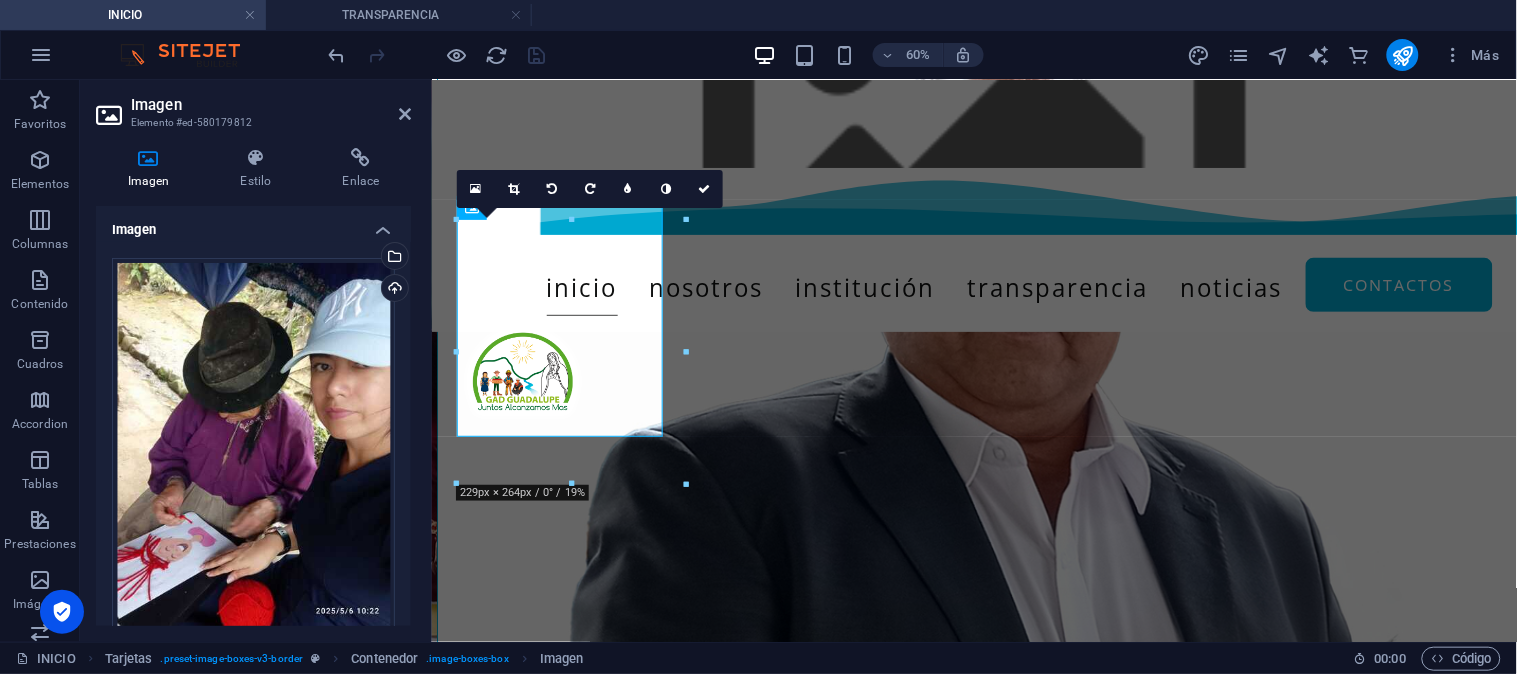 scroll, scrollTop: 1038, scrollLeft: 0, axis: vertical 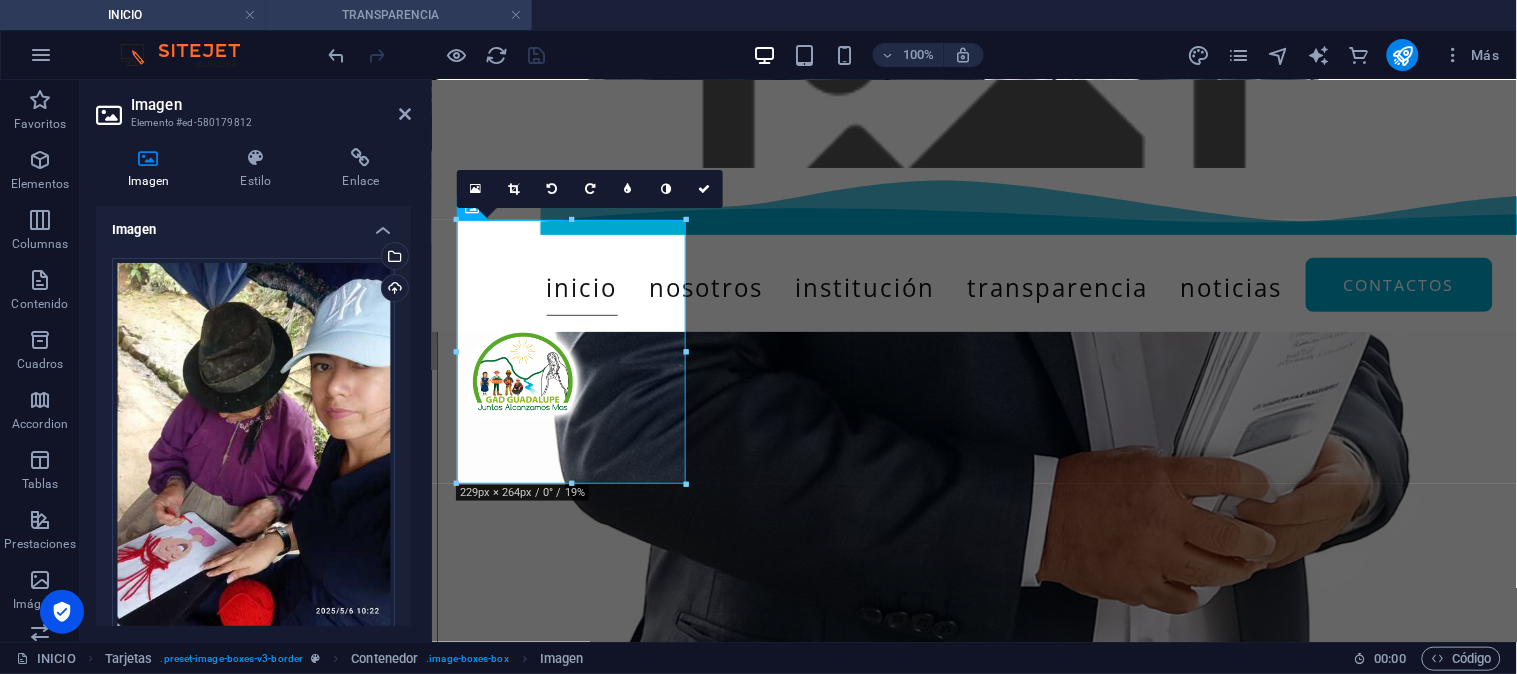 click on "TRANSPARENCIA" at bounding box center (399, 15) 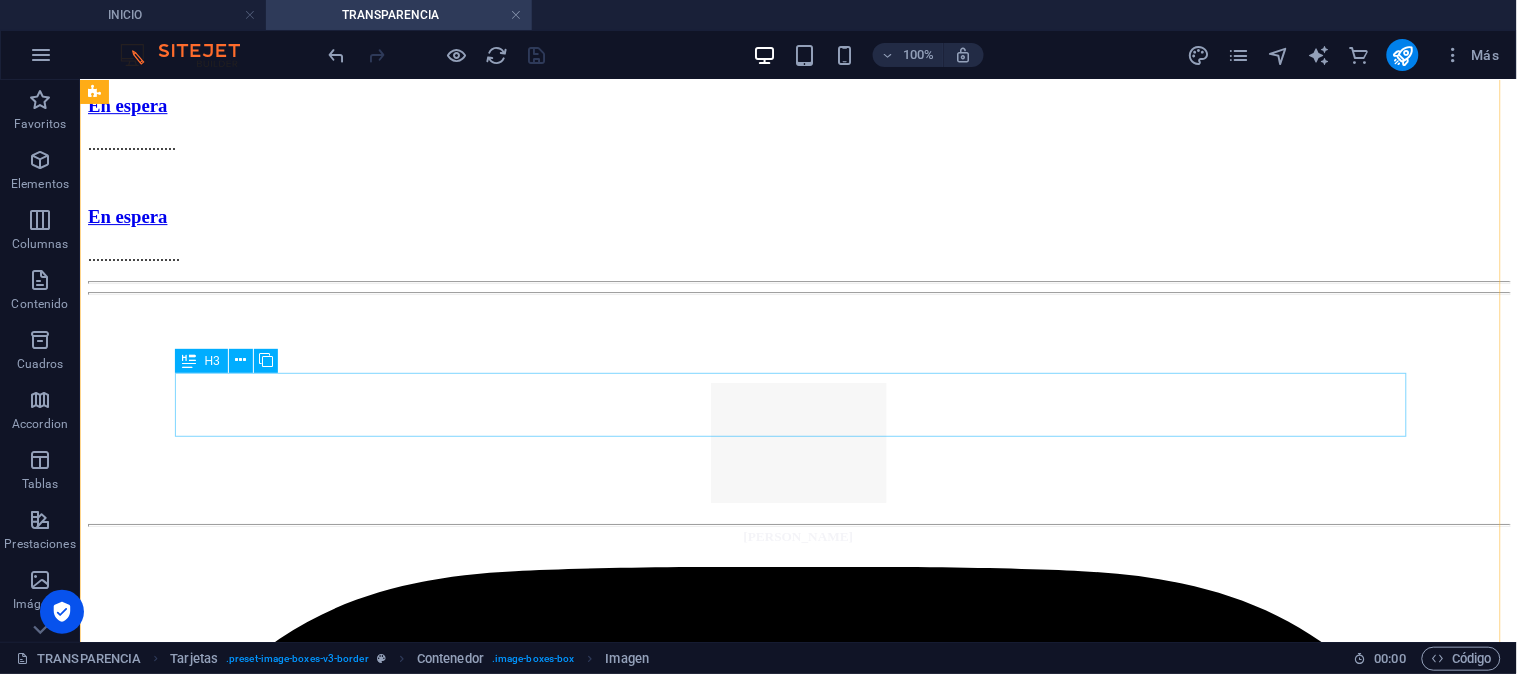 scroll, scrollTop: 3600, scrollLeft: 0, axis: vertical 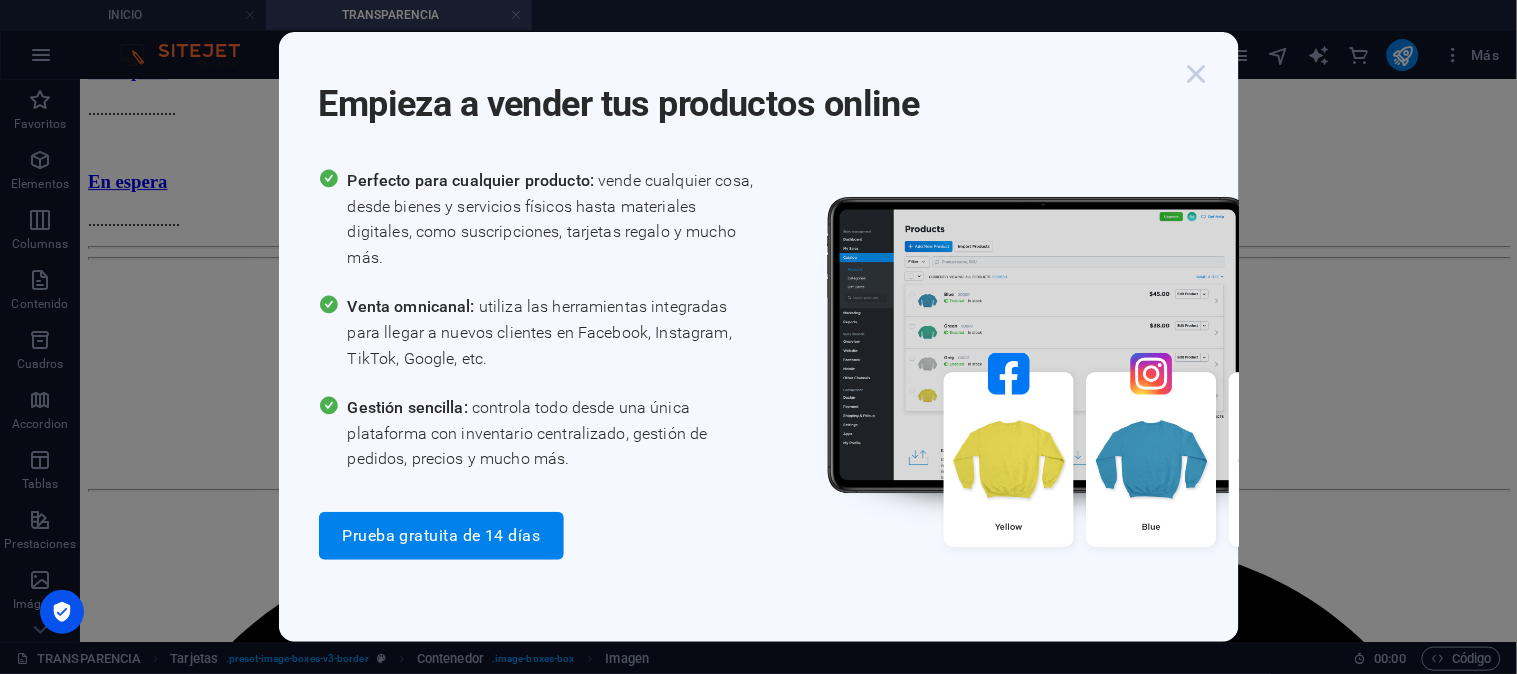 click at bounding box center (1197, 74) 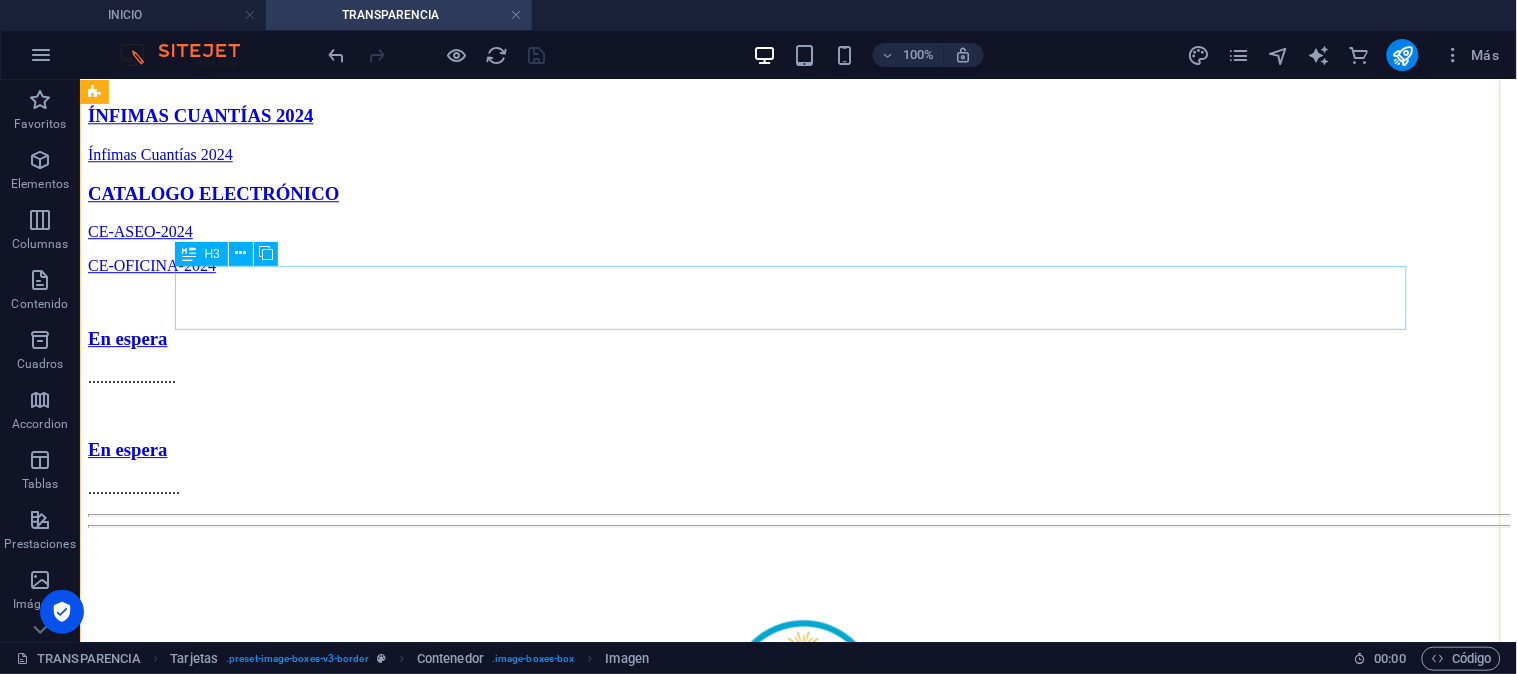 scroll, scrollTop: 3303, scrollLeft: 0, axis: vertical 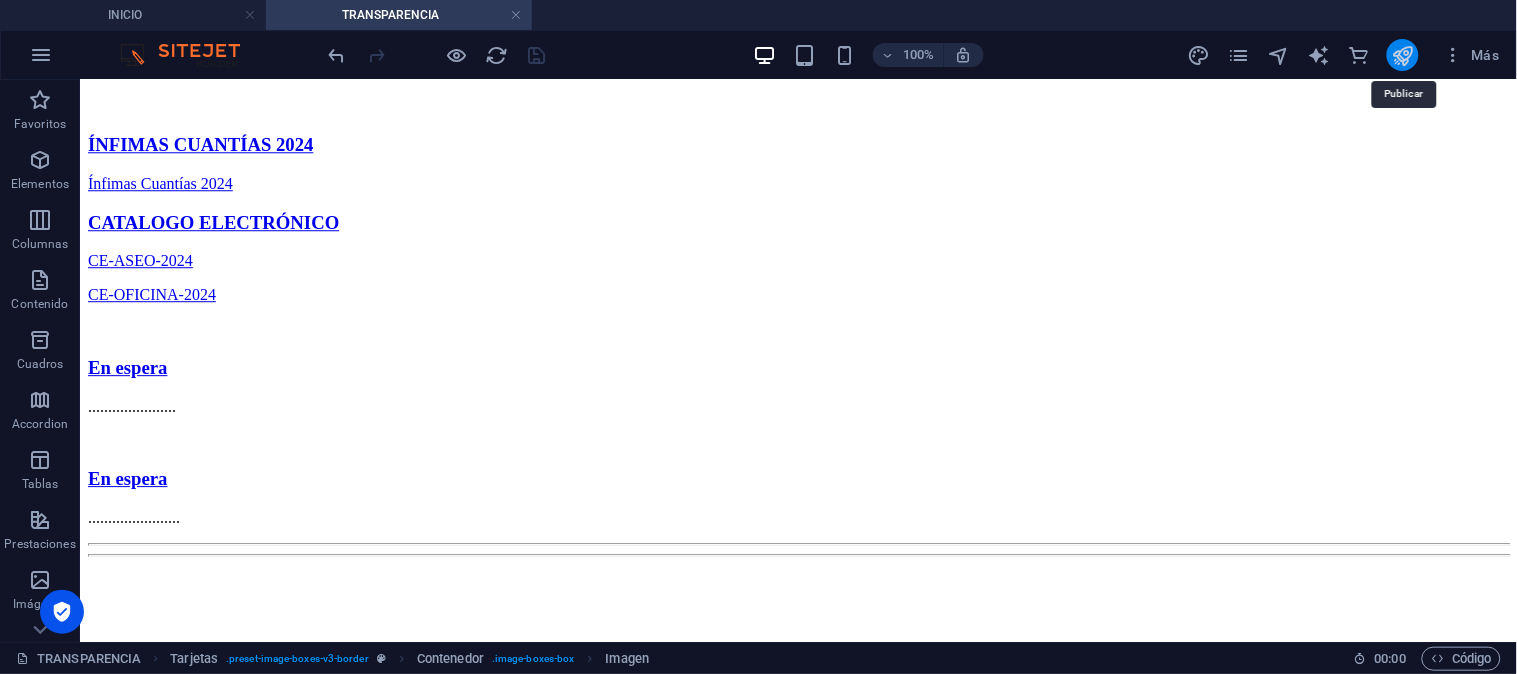 click at bounding box center (1403, 55) 